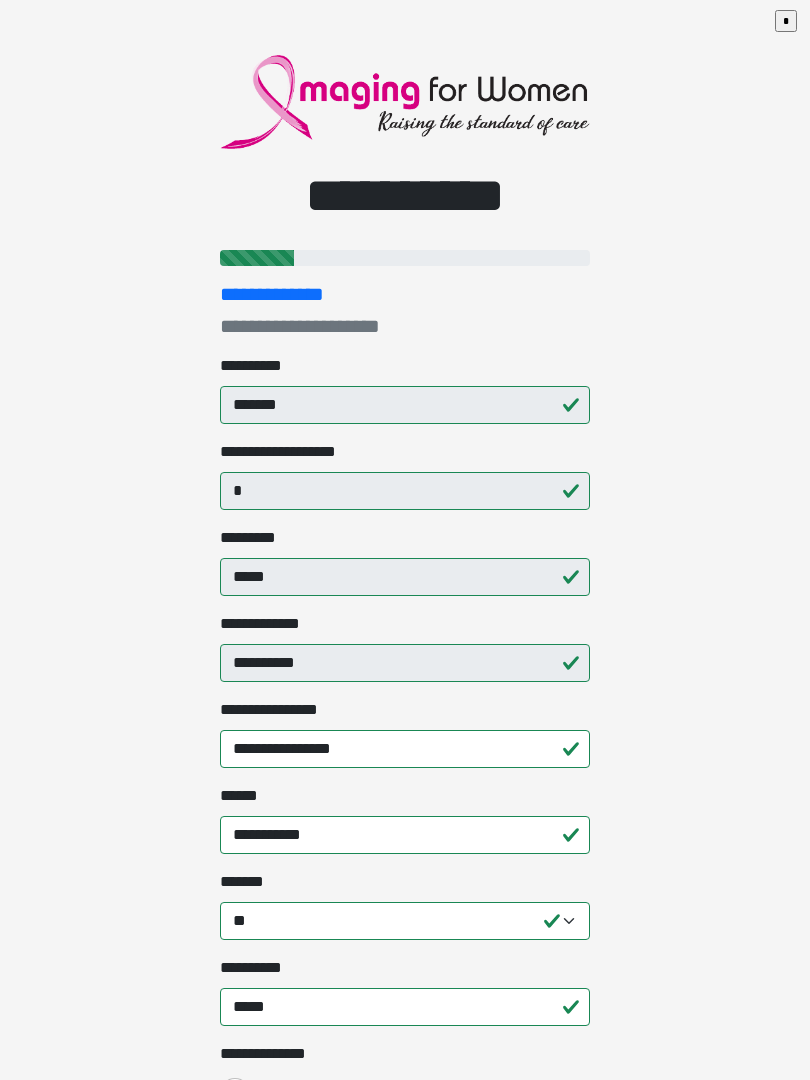 select on "**" 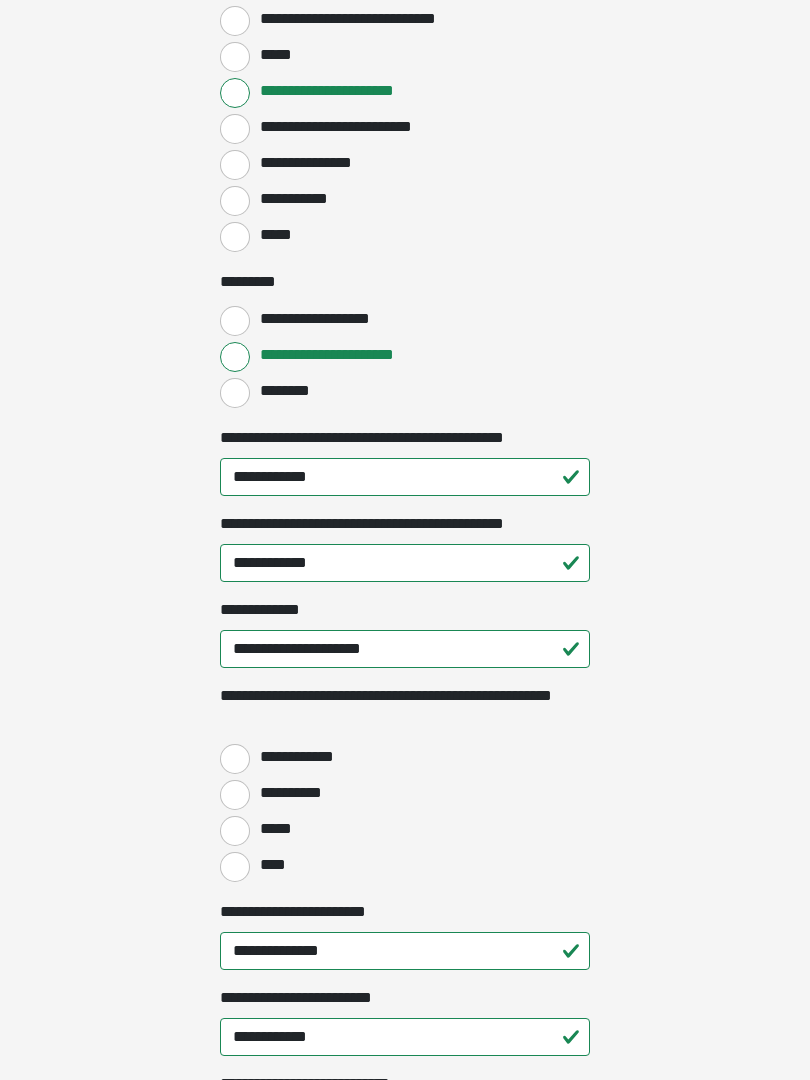 scroll, scrollTop: 2092, scrollLeft: 0, axis: vertical 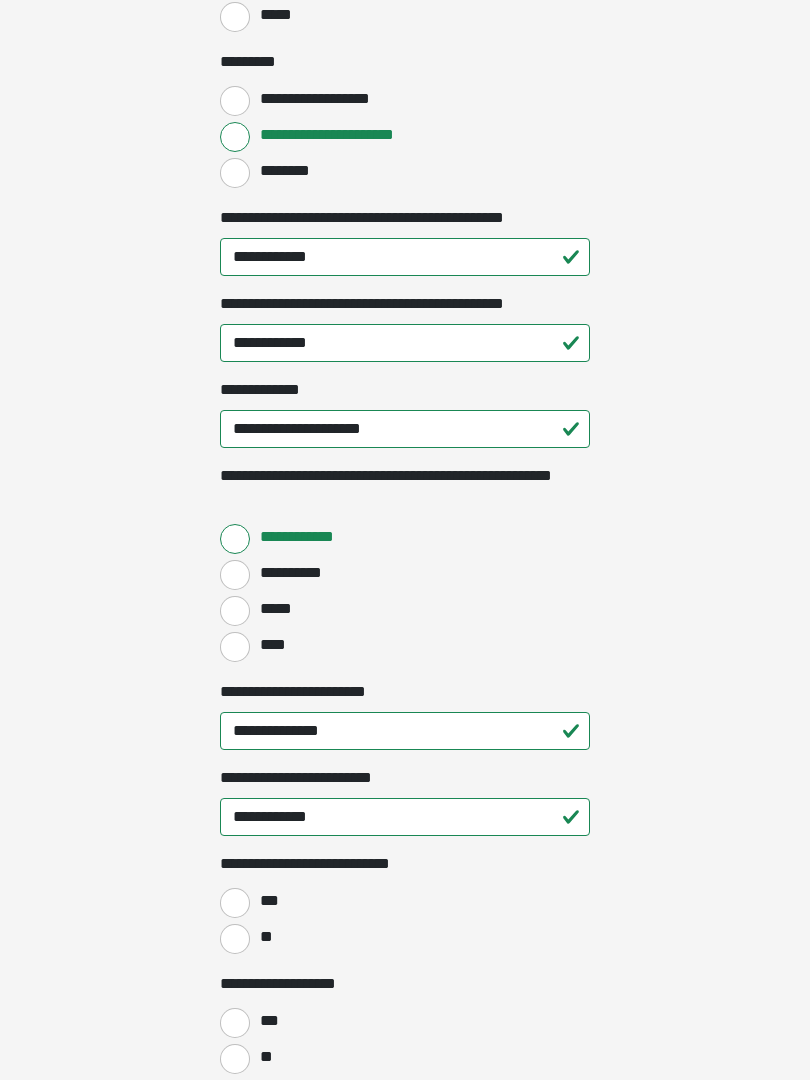 click on "**" at bounding box center [235, 940] 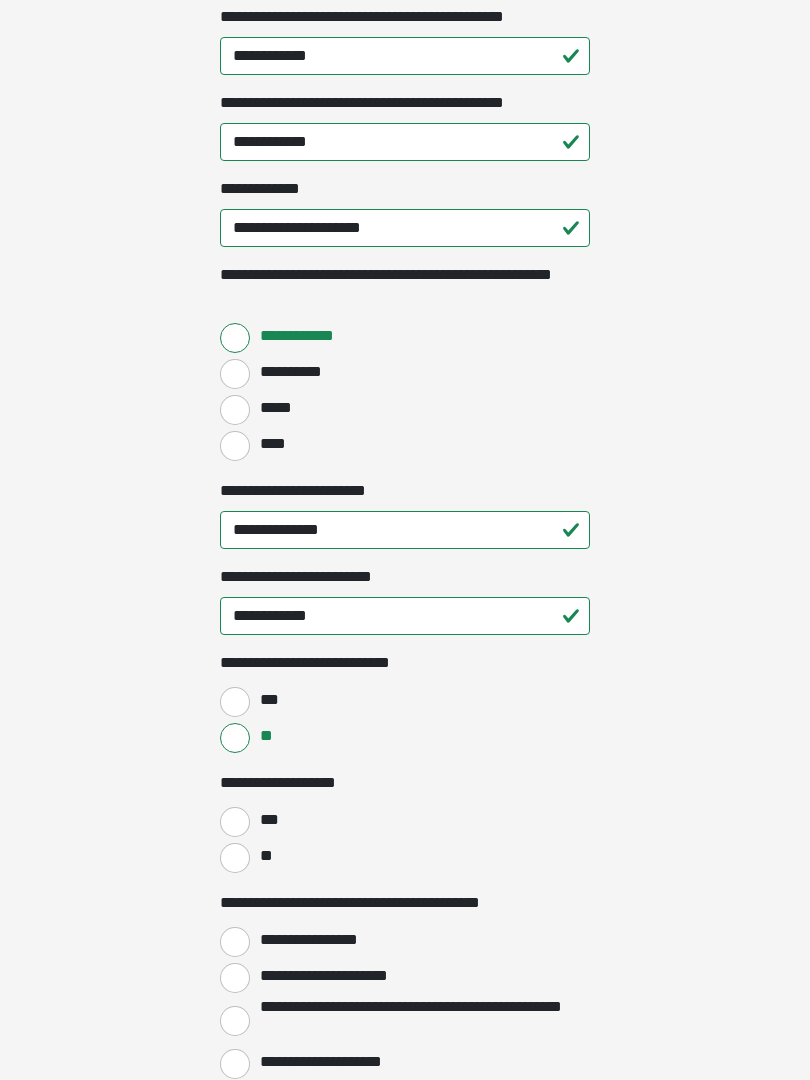 scroll, scrollTop: 2513, scrollLeft: 0, axis: vertical 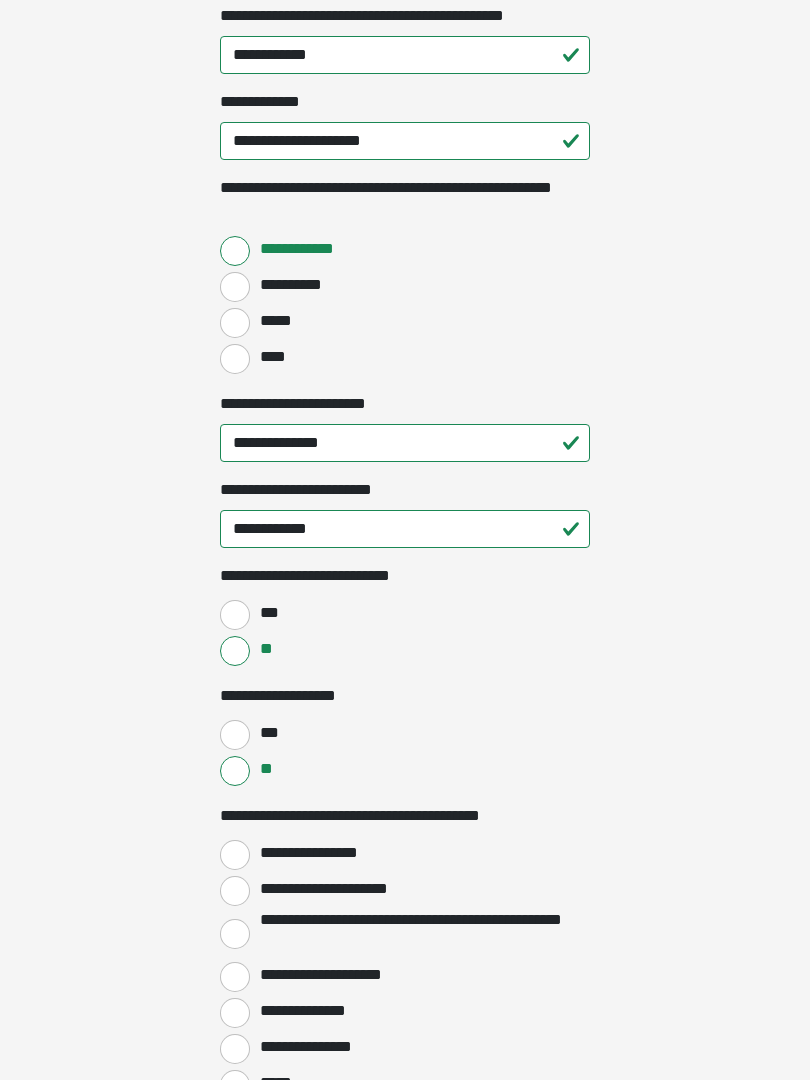 click on "**********" at bounding box center [310, 853] 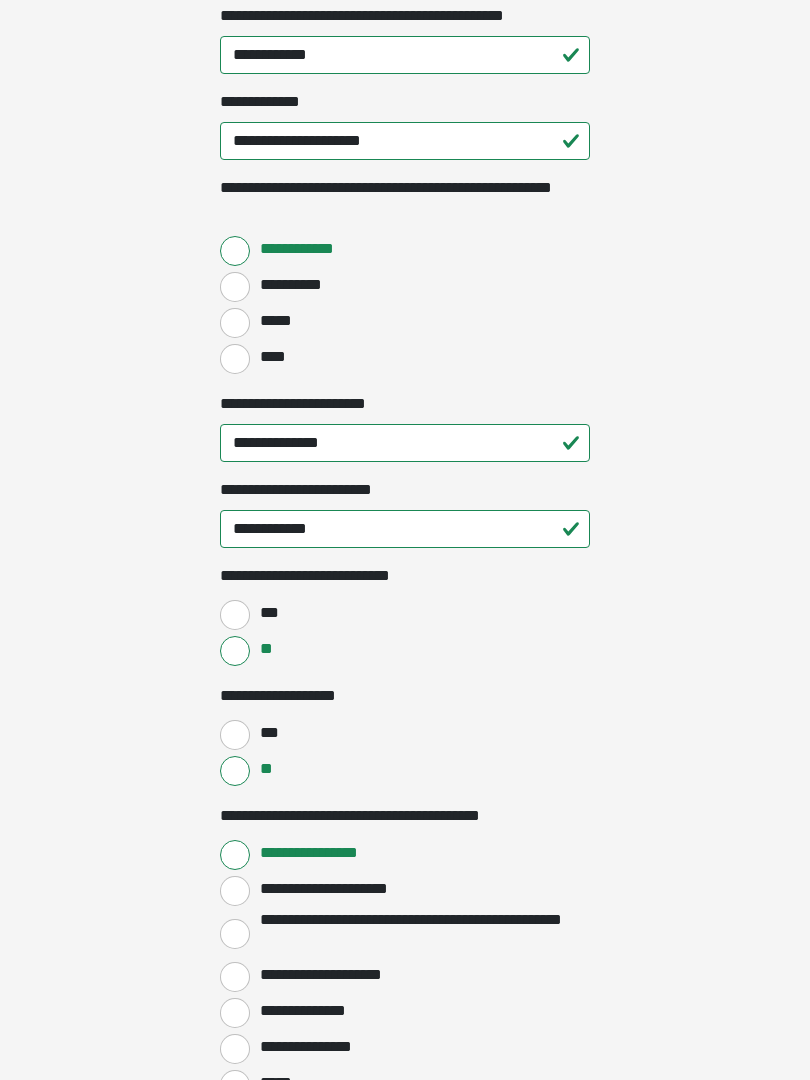 click on "**********" at bounding box center [235, 855] 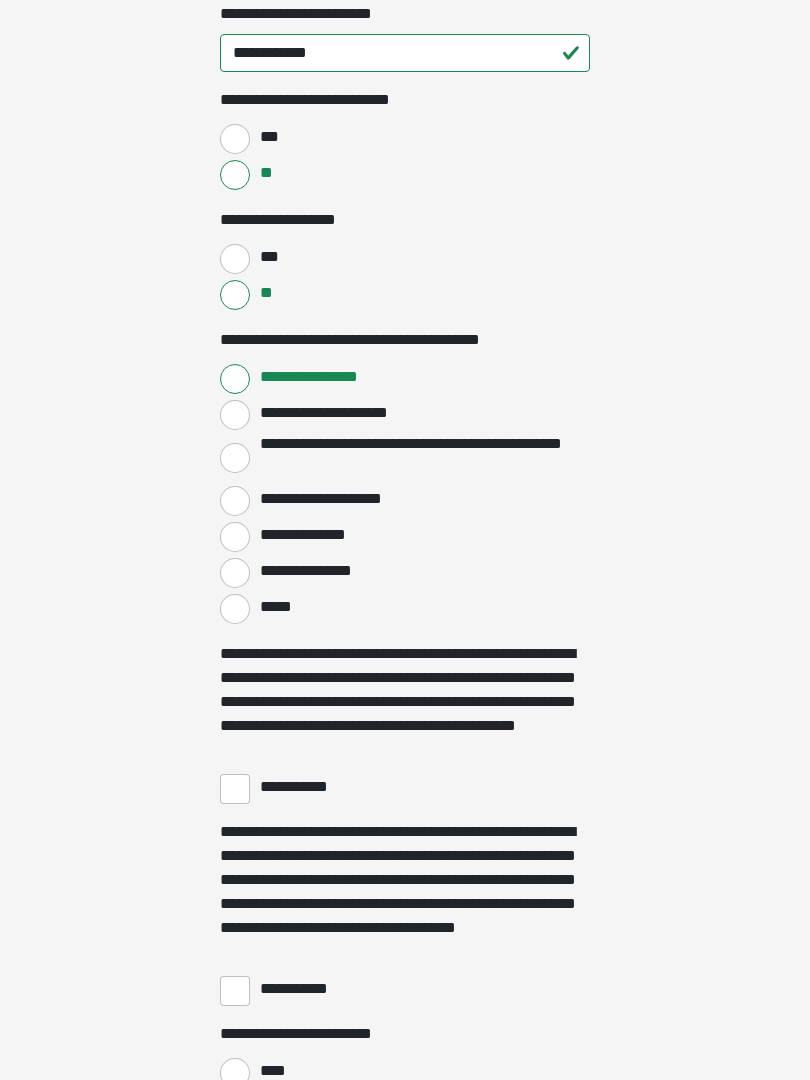 scroll, scrollTop: 3076, scrollLeft: 0, axis: vertical 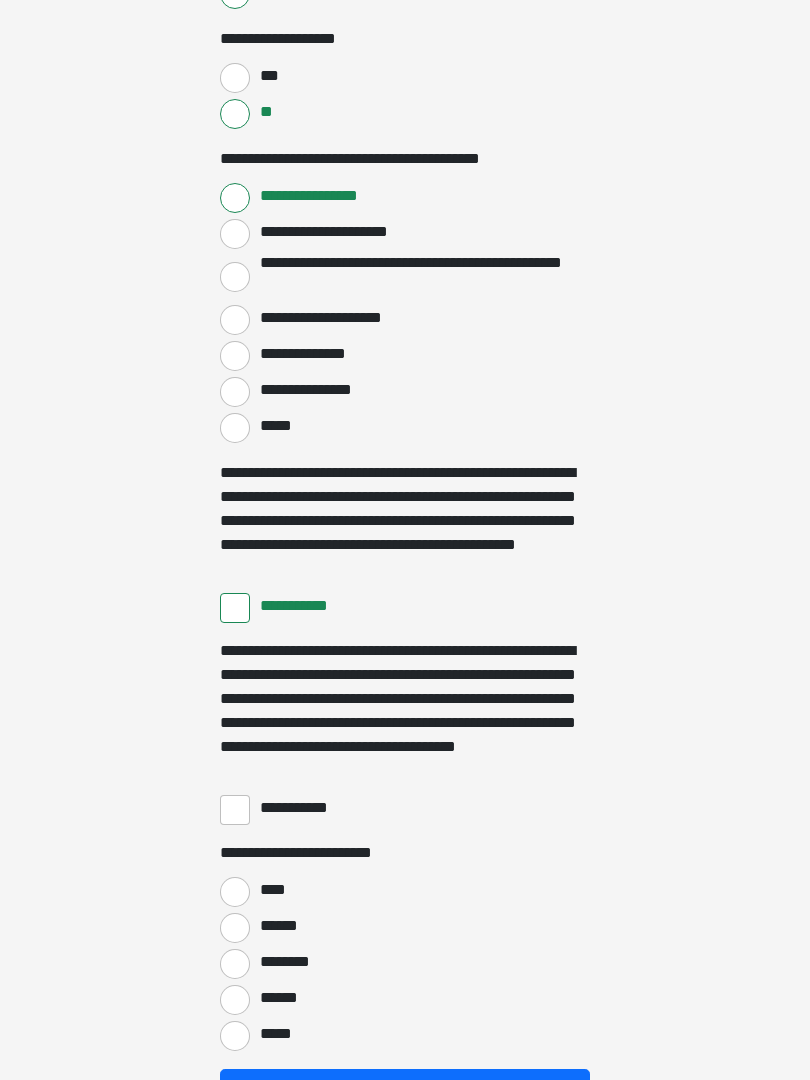 click on "**********" at bounding box center [235, 810] 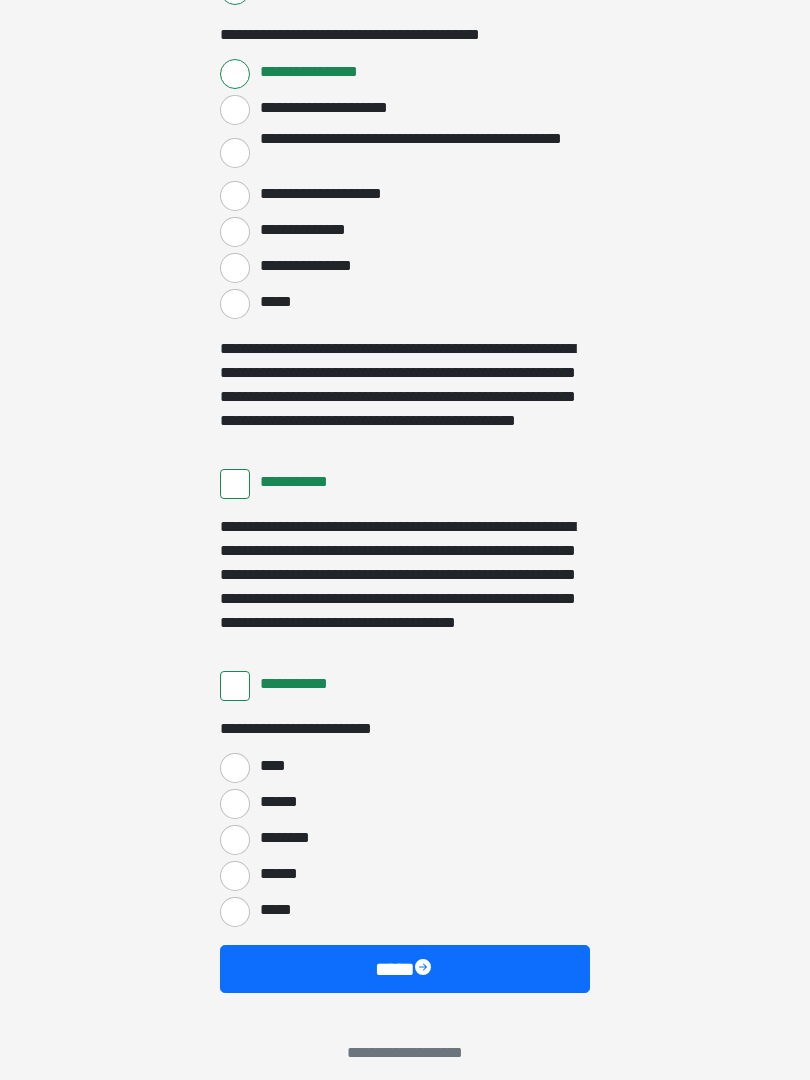 scroll, scrollTop: 3397, scrollLeft: 0, axis: vertical 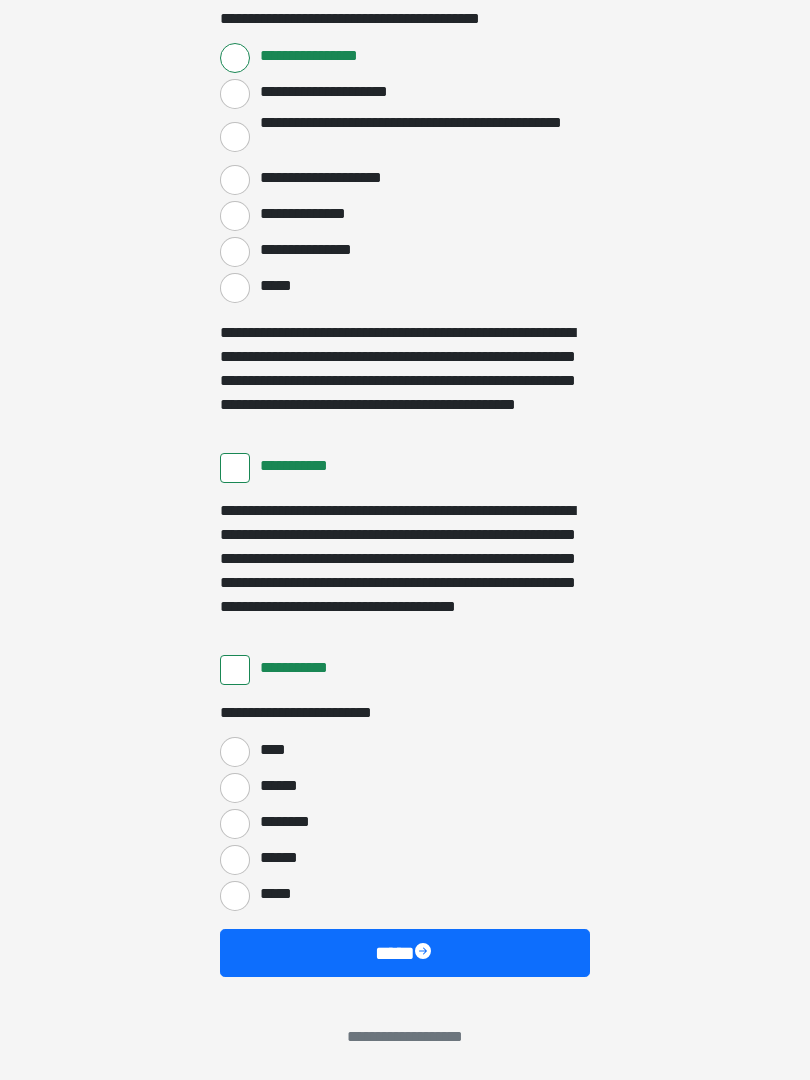 click on "****" at bounding box center [235, 752] 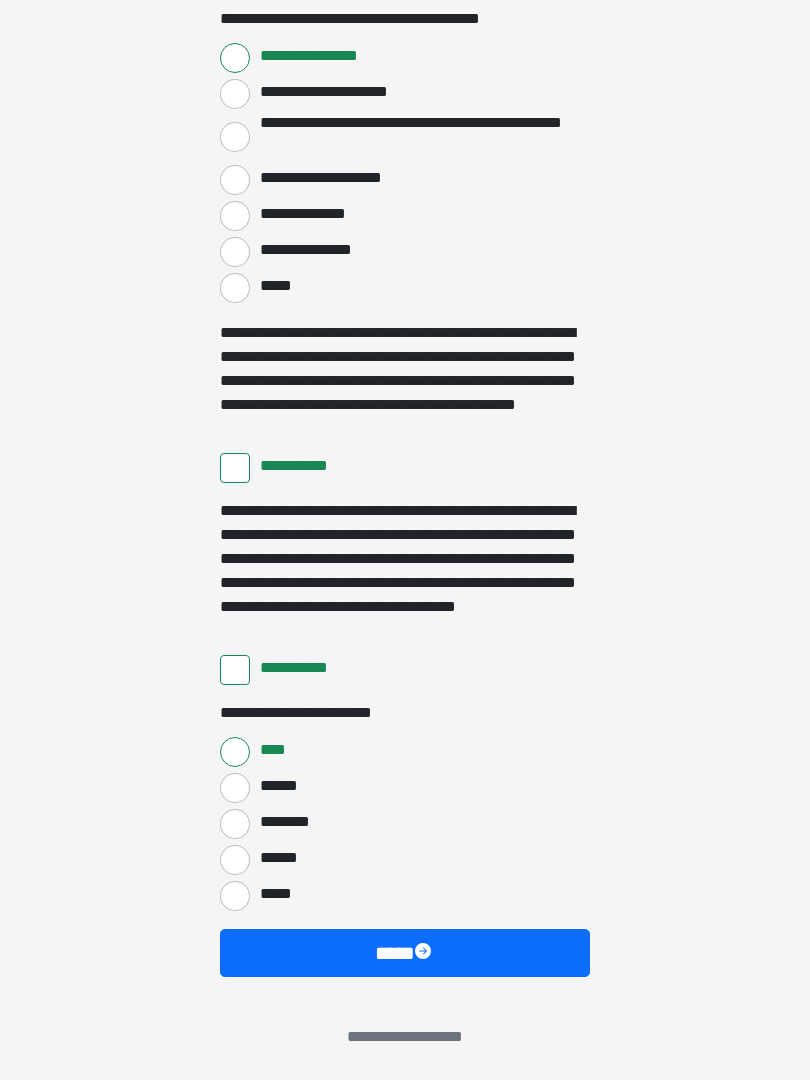 click at bounding box center [425, 953] 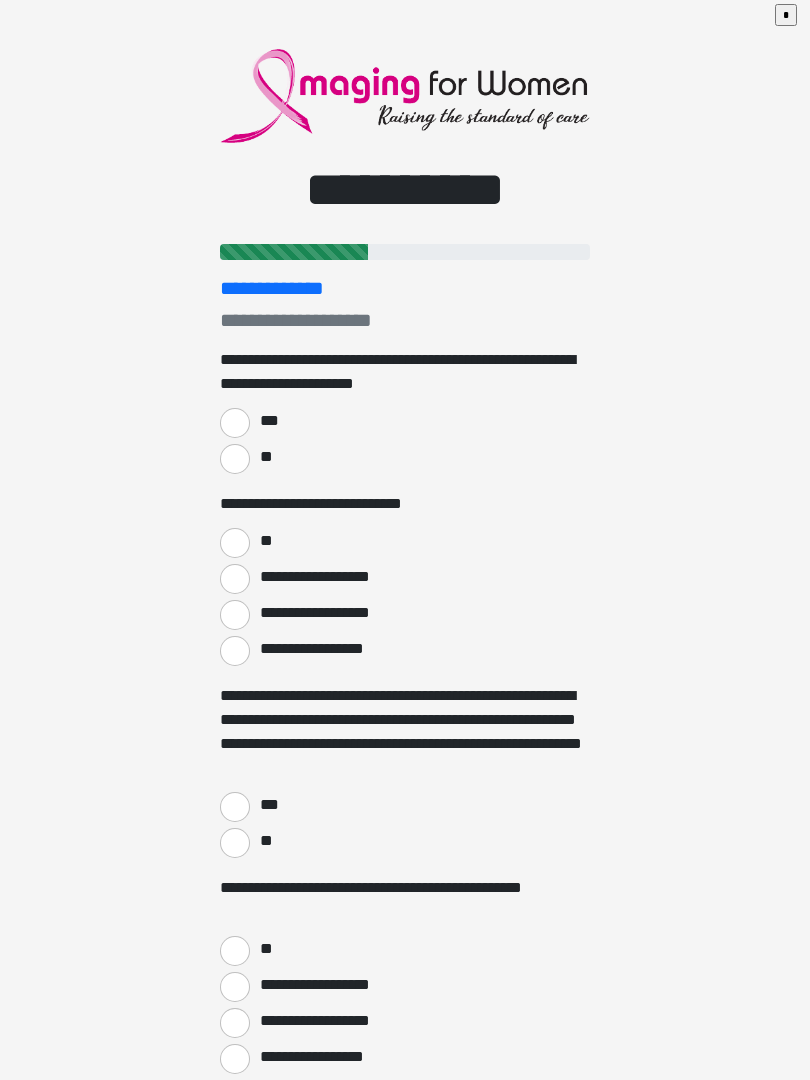 scroll, scrollTop: 0, scrollLeft: 0, axis: both 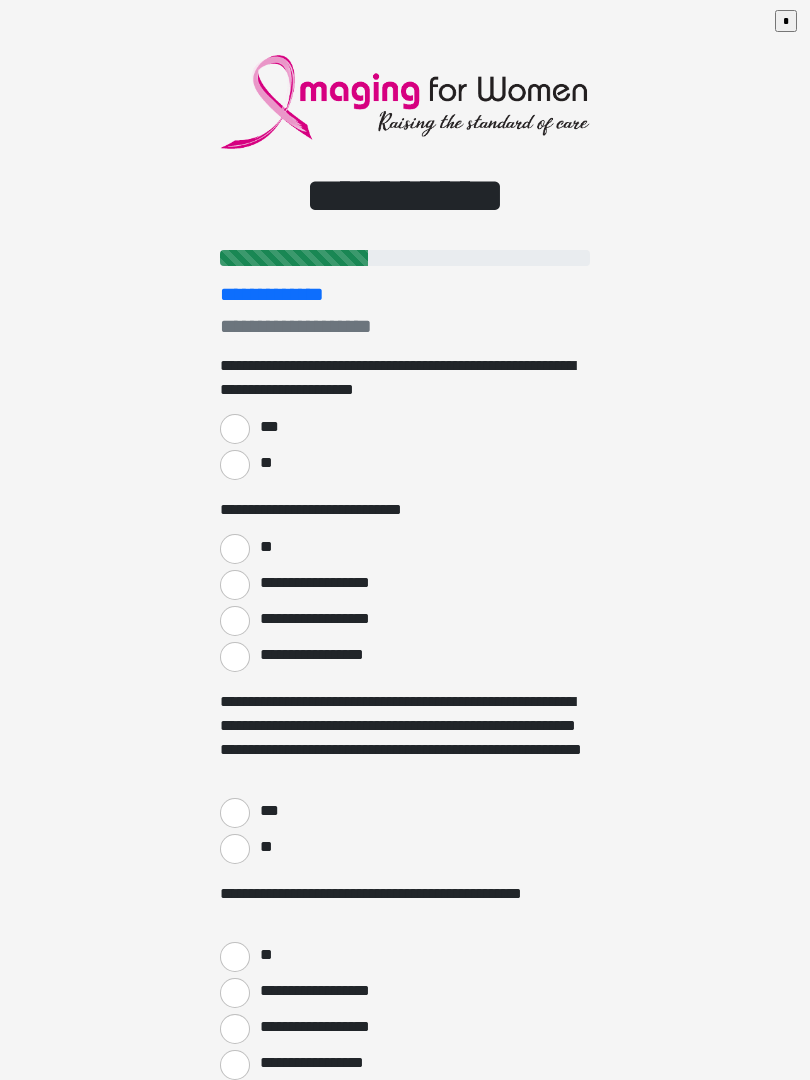 click on "***" at bounding box center (235, 429) 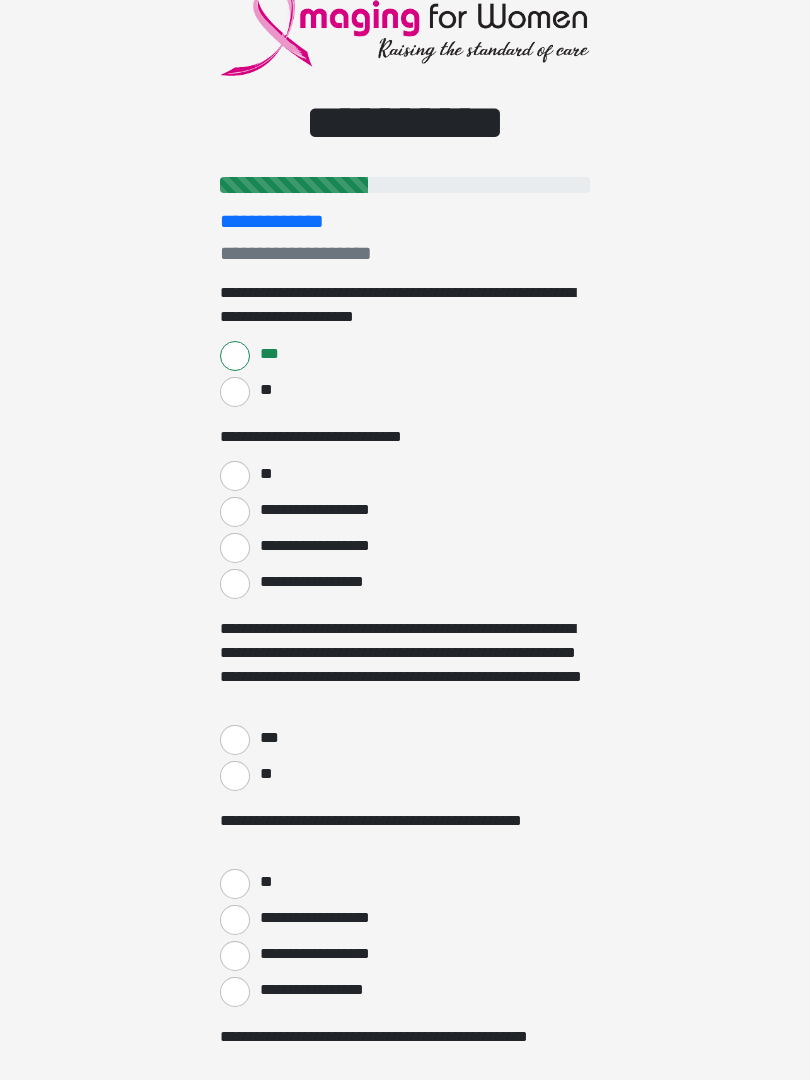 scroll, scrollTop: 73, scrollLeft: 0, axis: vertical 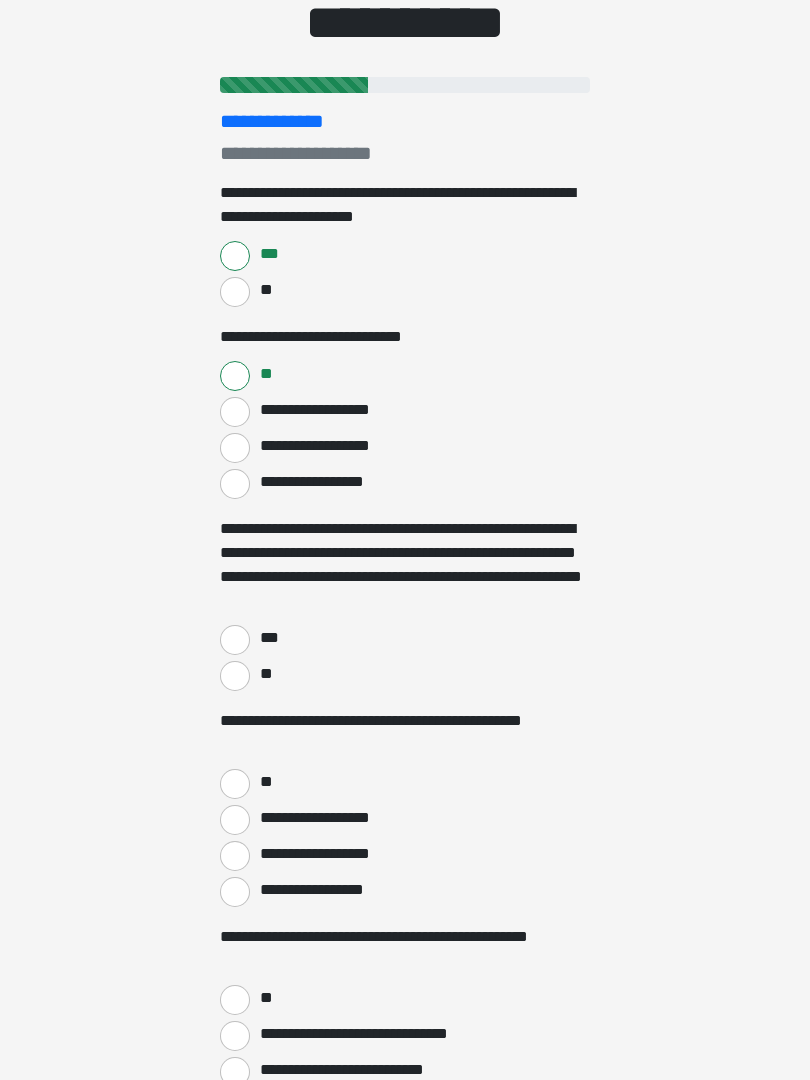 click on "***" at bounding box center (235, 640) 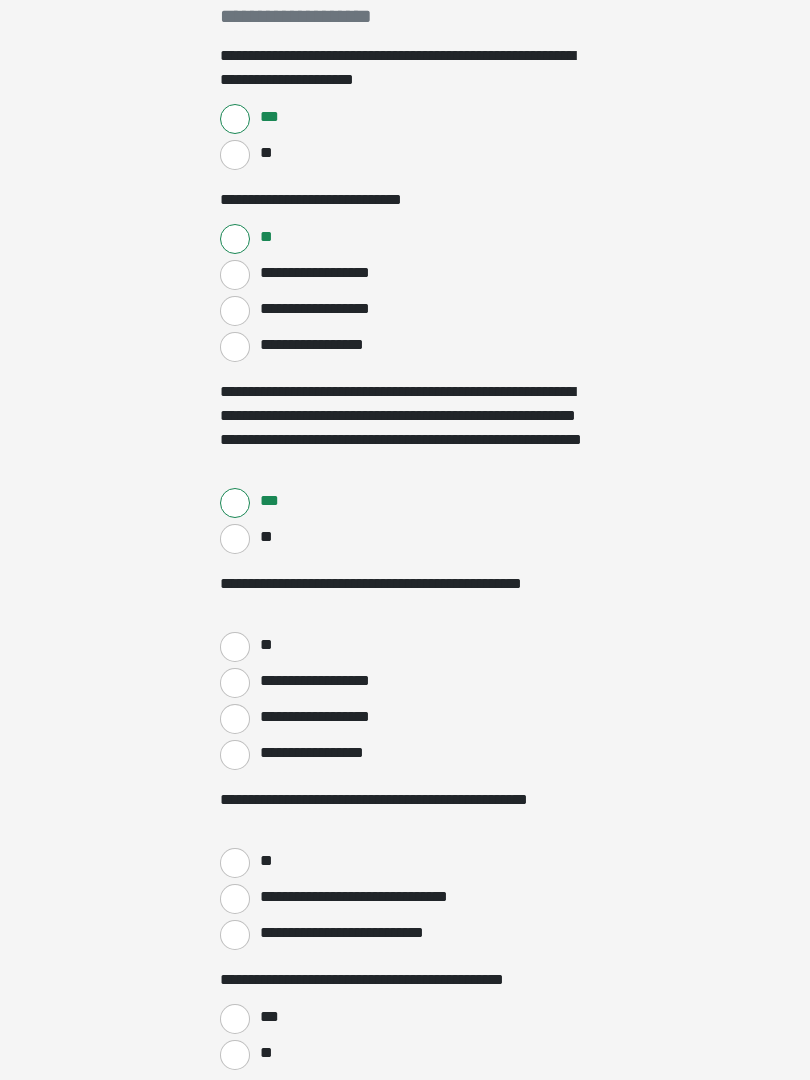 scroll, scrollTop: 310, scrollLeft: 0, axis: vertical 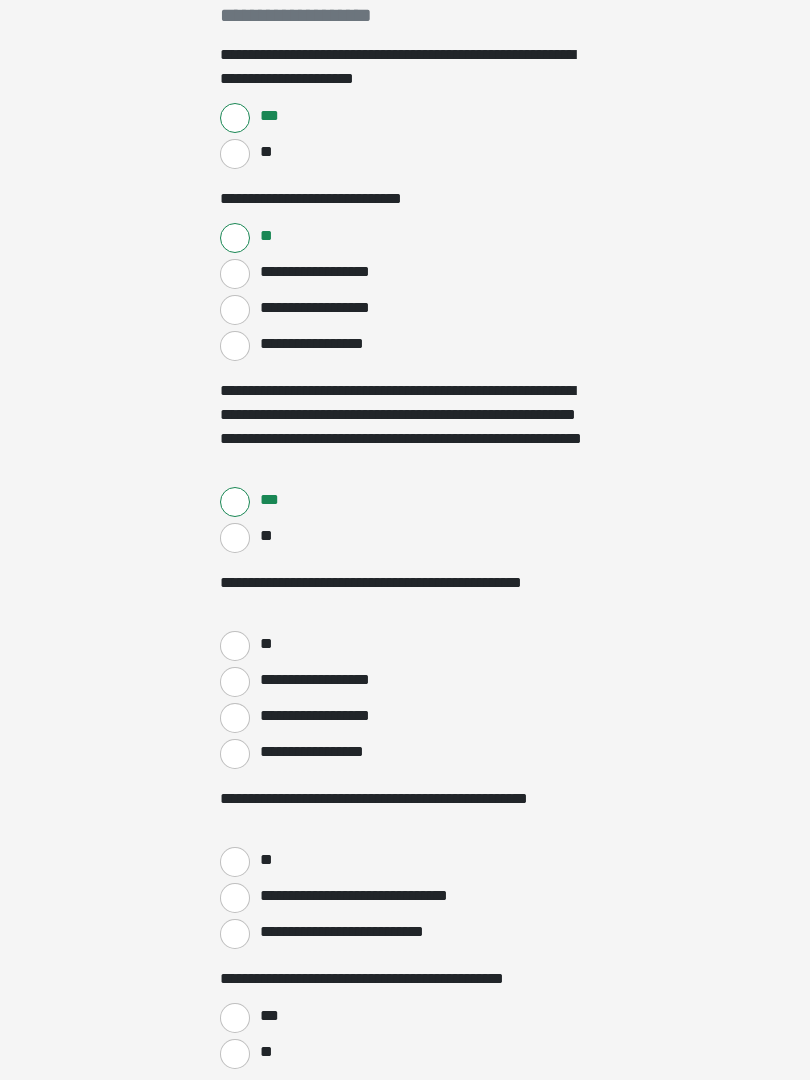 click on "**" at bounding box center (235, 647) 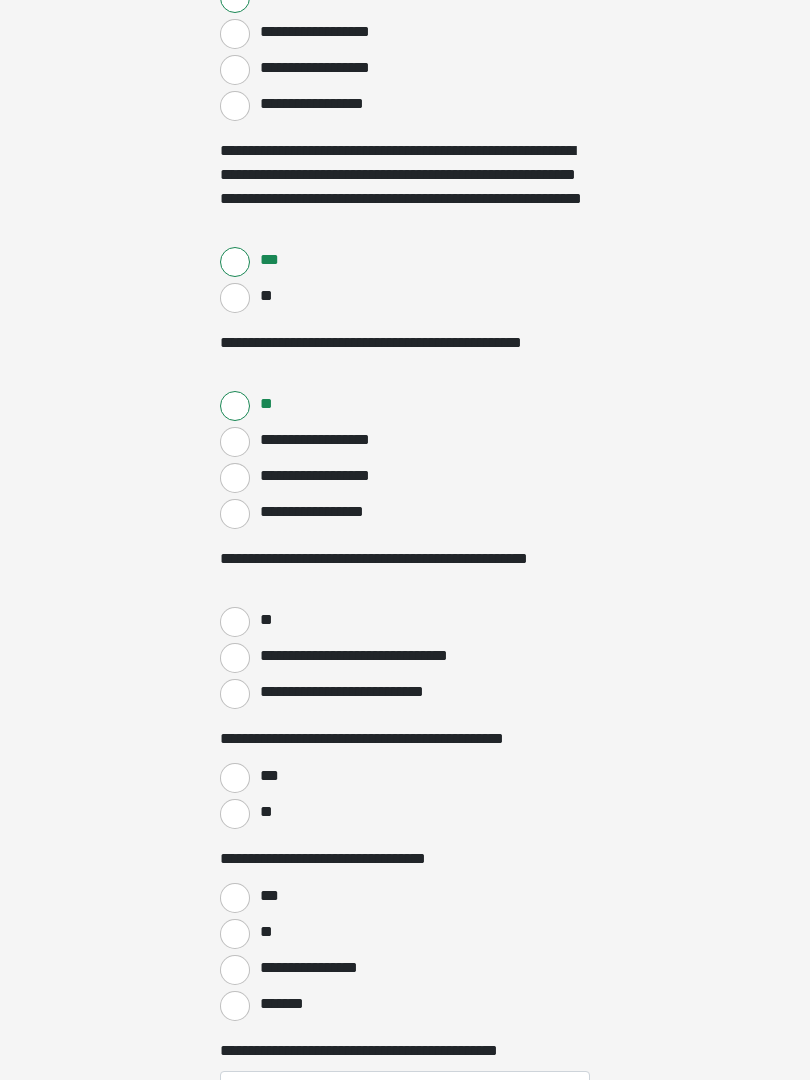 scroll, scrollTop: 552, scrollLeft: 0, axis: vertical 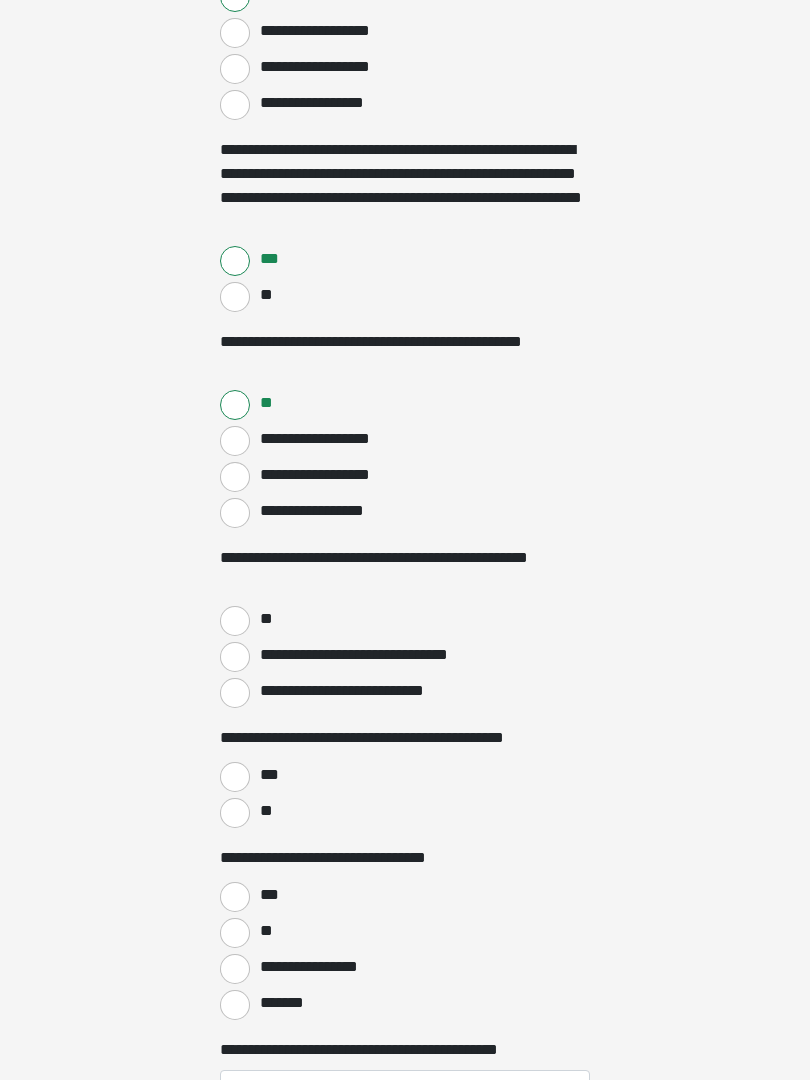 click on "**********" at bounding box center [235, 657] 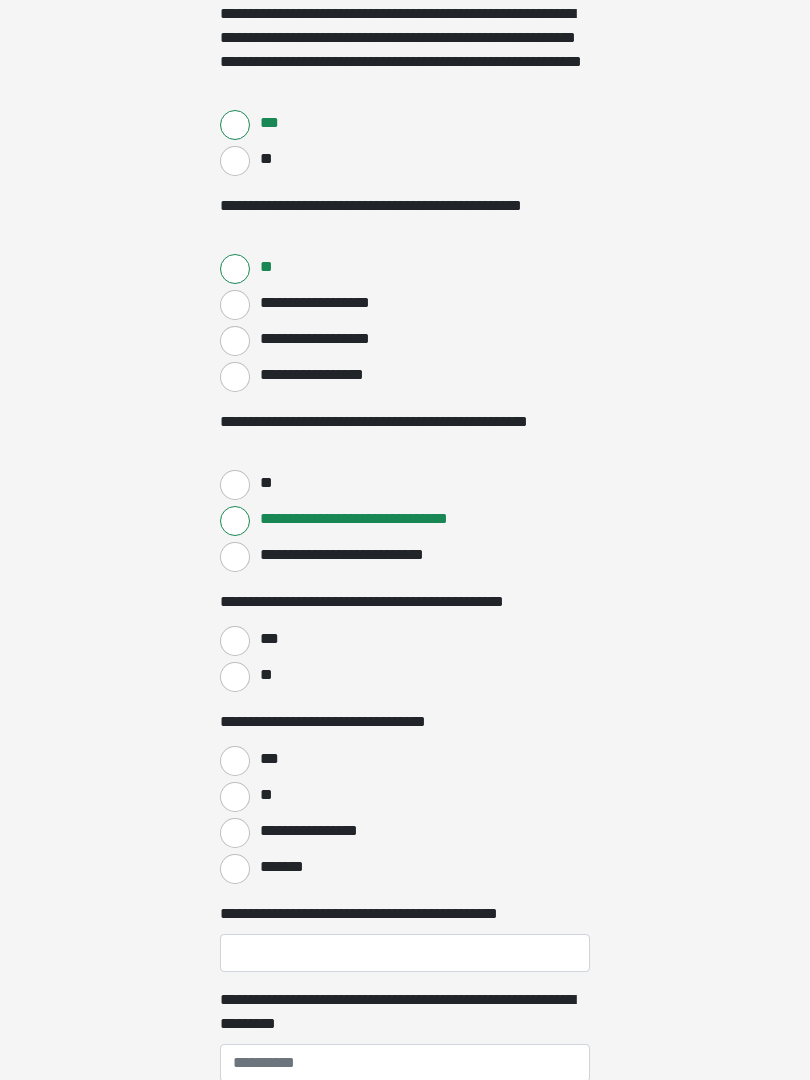 scroll, scrollTop: 687, scrollLeft: 0, axis: vertical 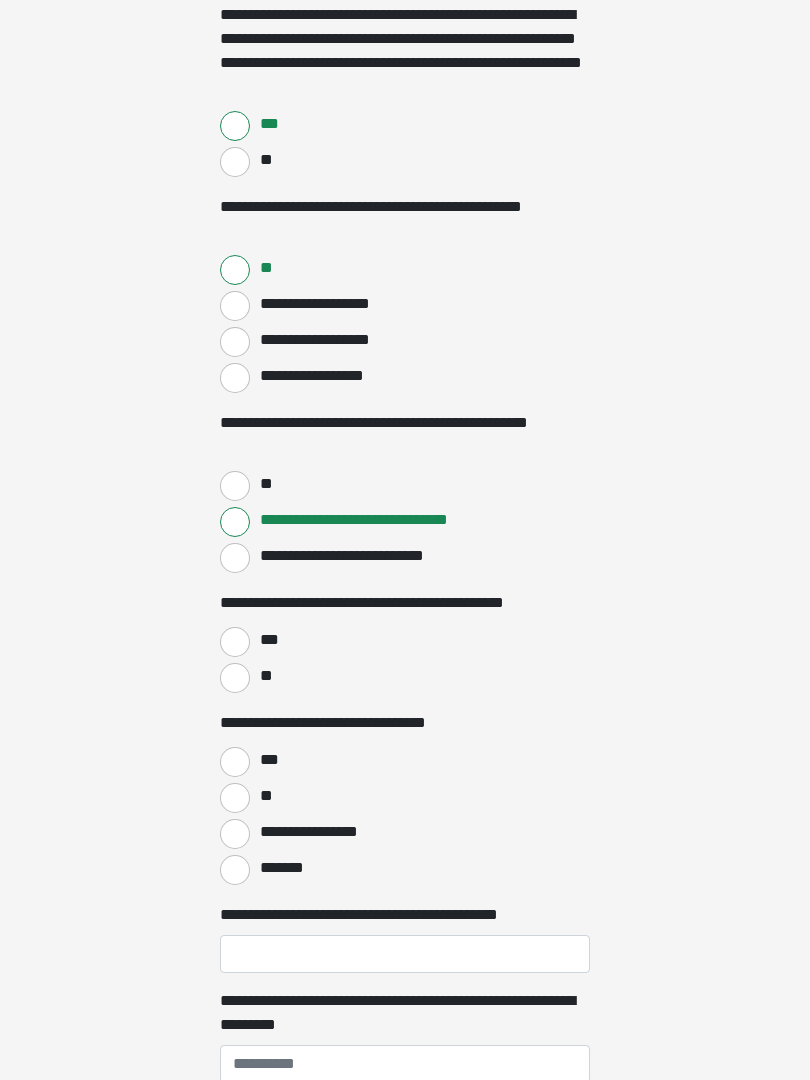 click on "***" at bounding box center [268, 640] 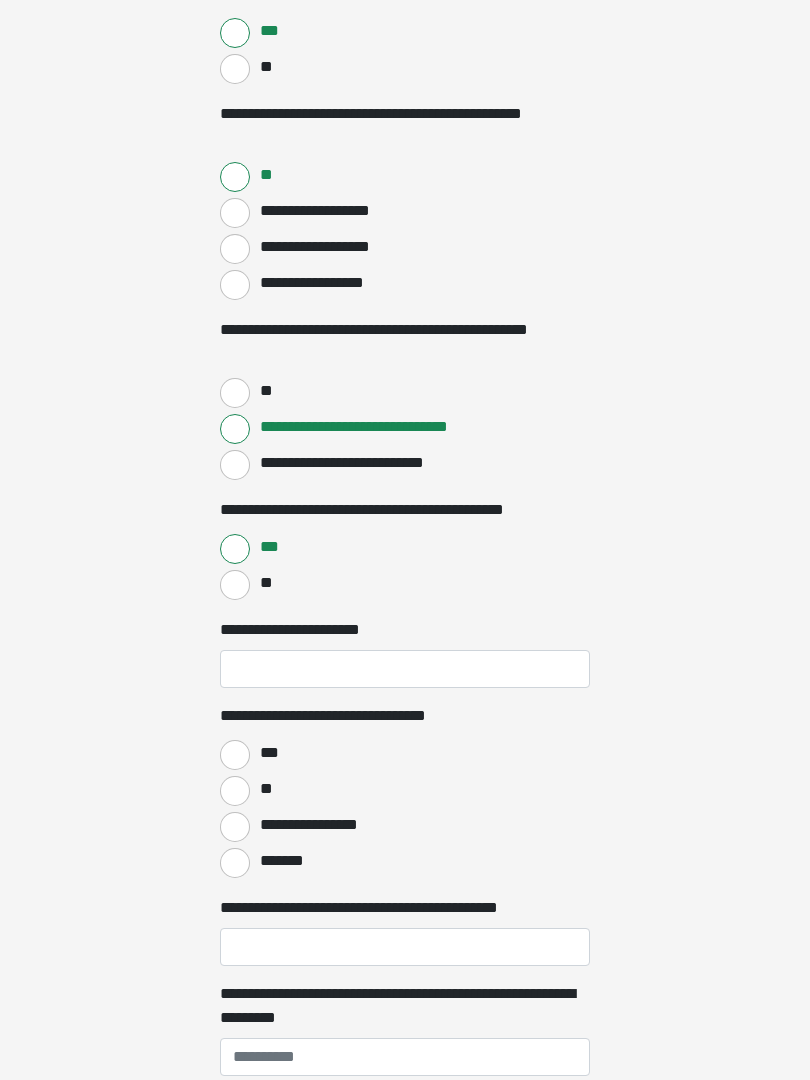 scroll, scrollTop: 780, scrollLeft: 0, axis: vertical 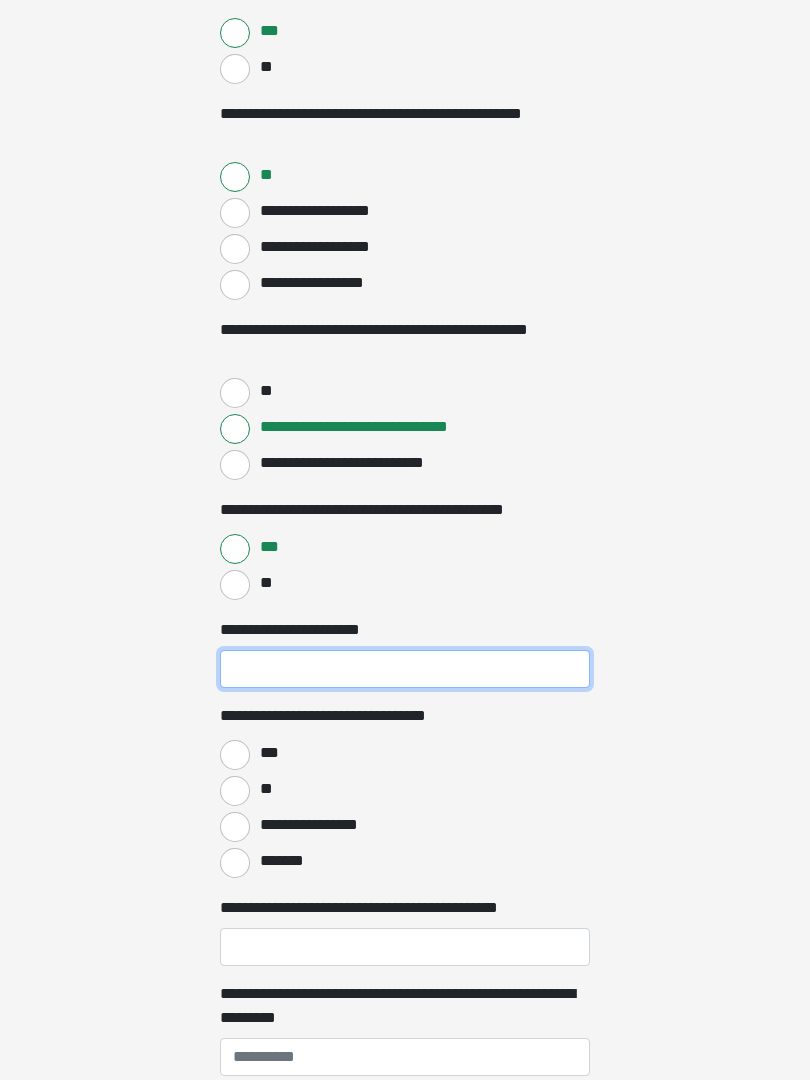 click on "**********" at bounding box center [405, 669] 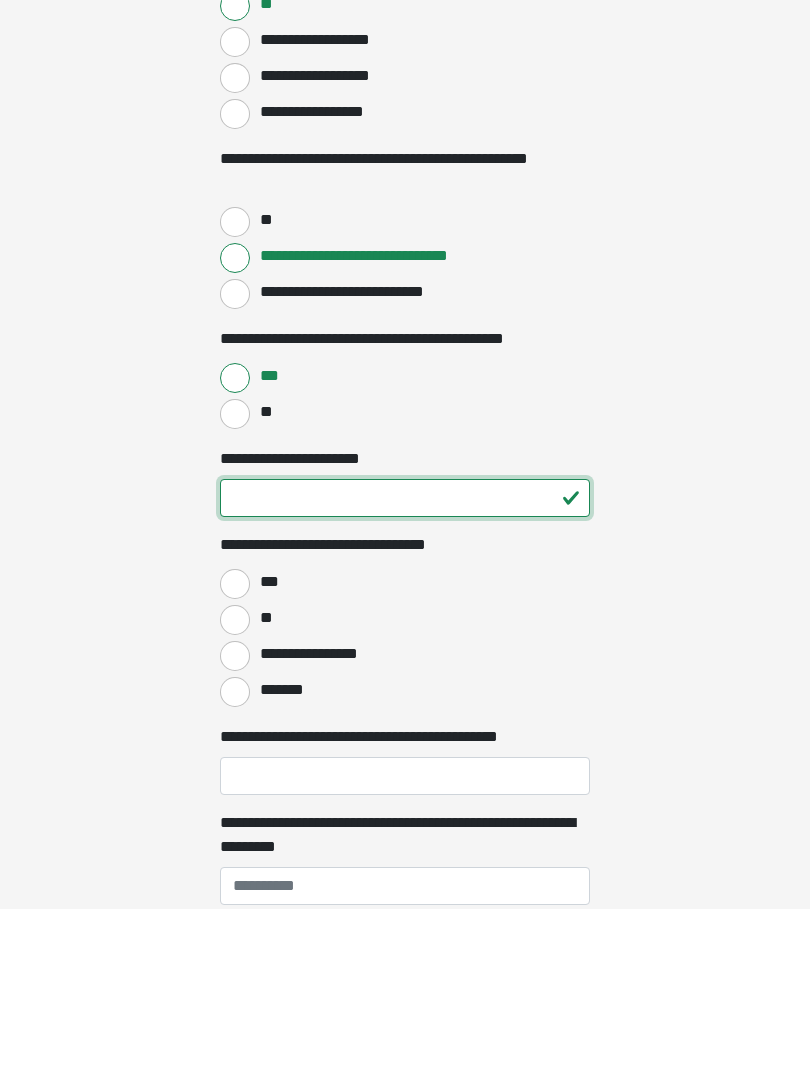 type on "**" 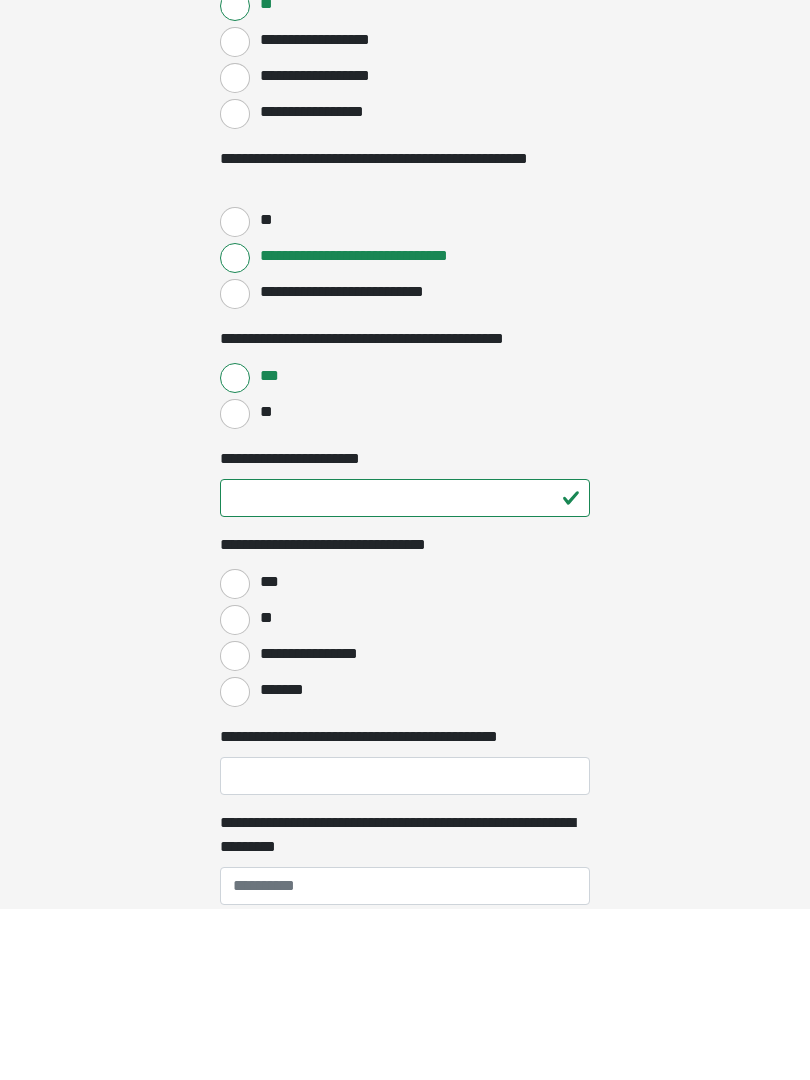 click on "**********" at bounding box center (235, 827) 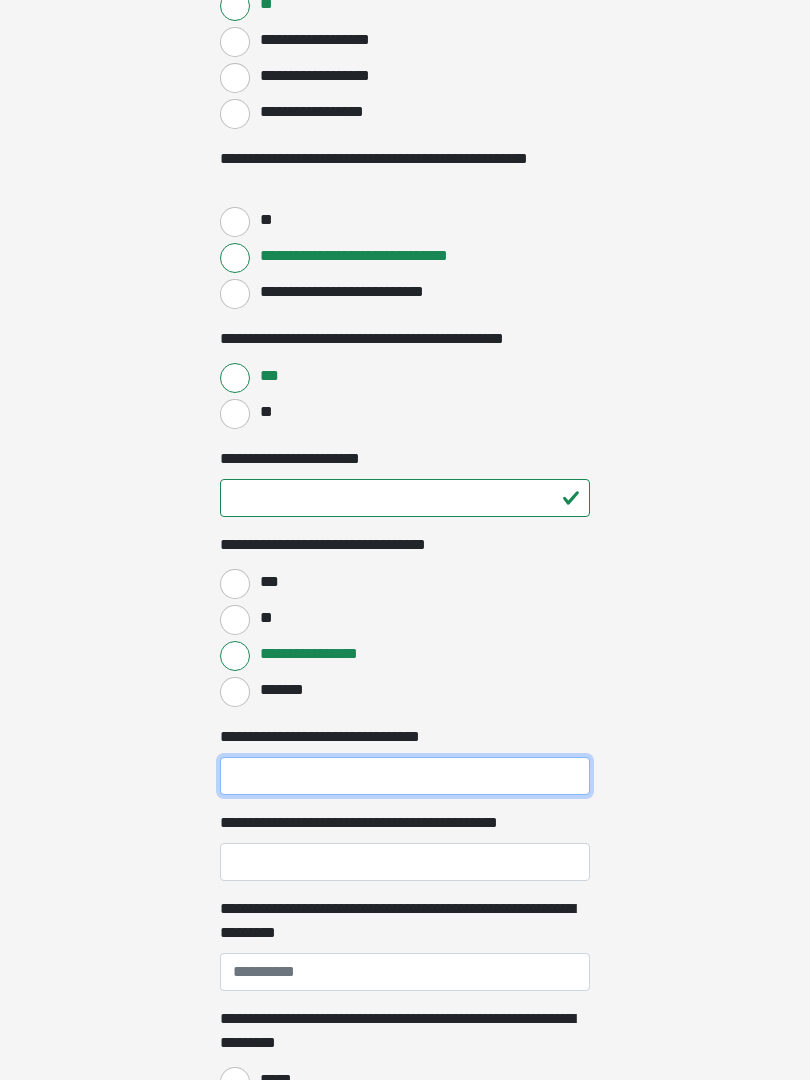 click on "**********" at bounding box center [405, 776] 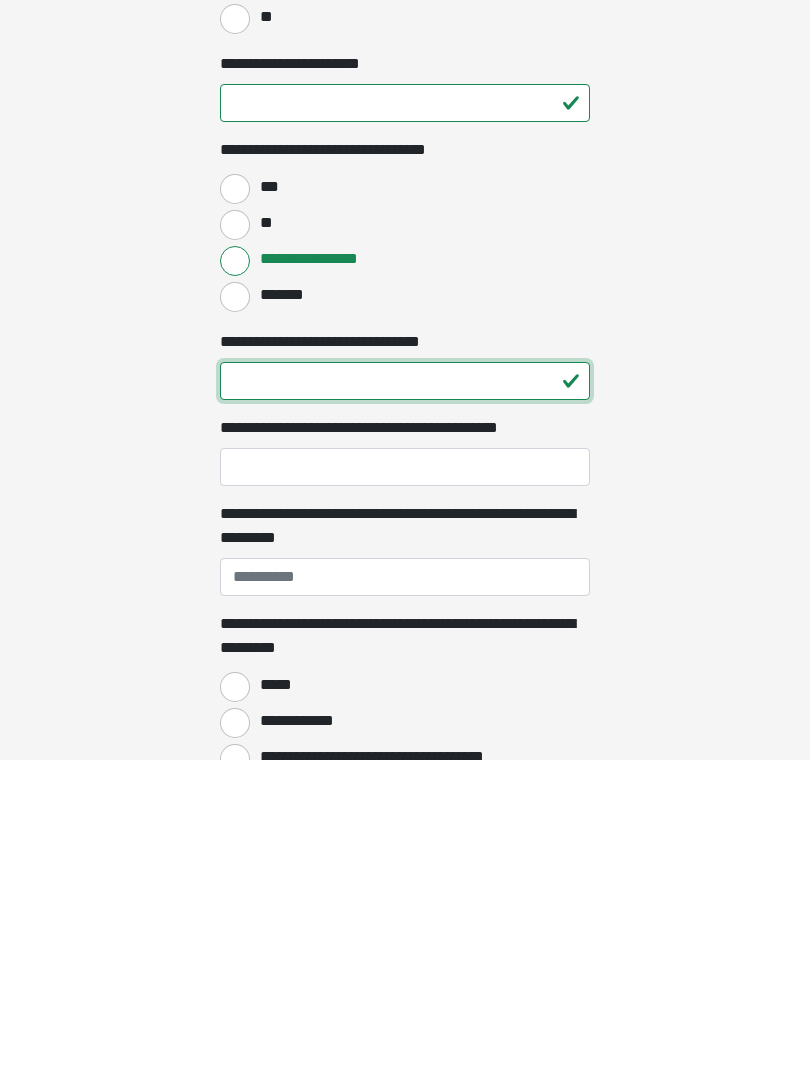 type on "**" 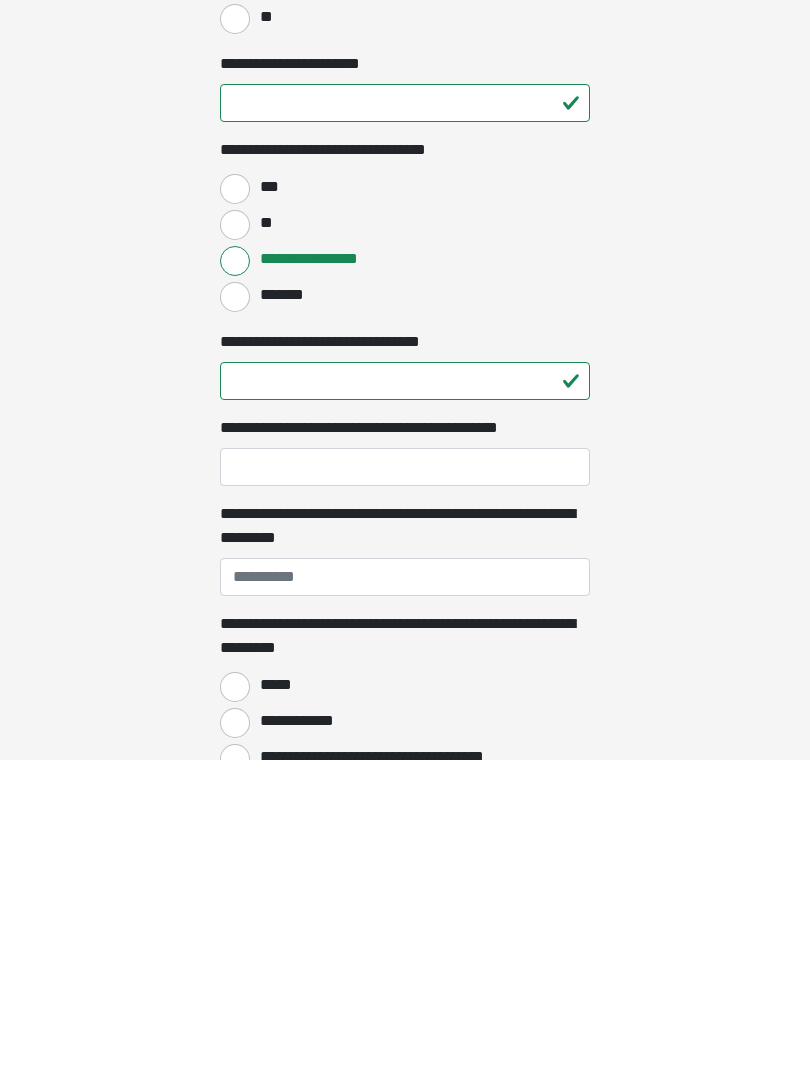 click on "**********" at bounding box center (405, 787) 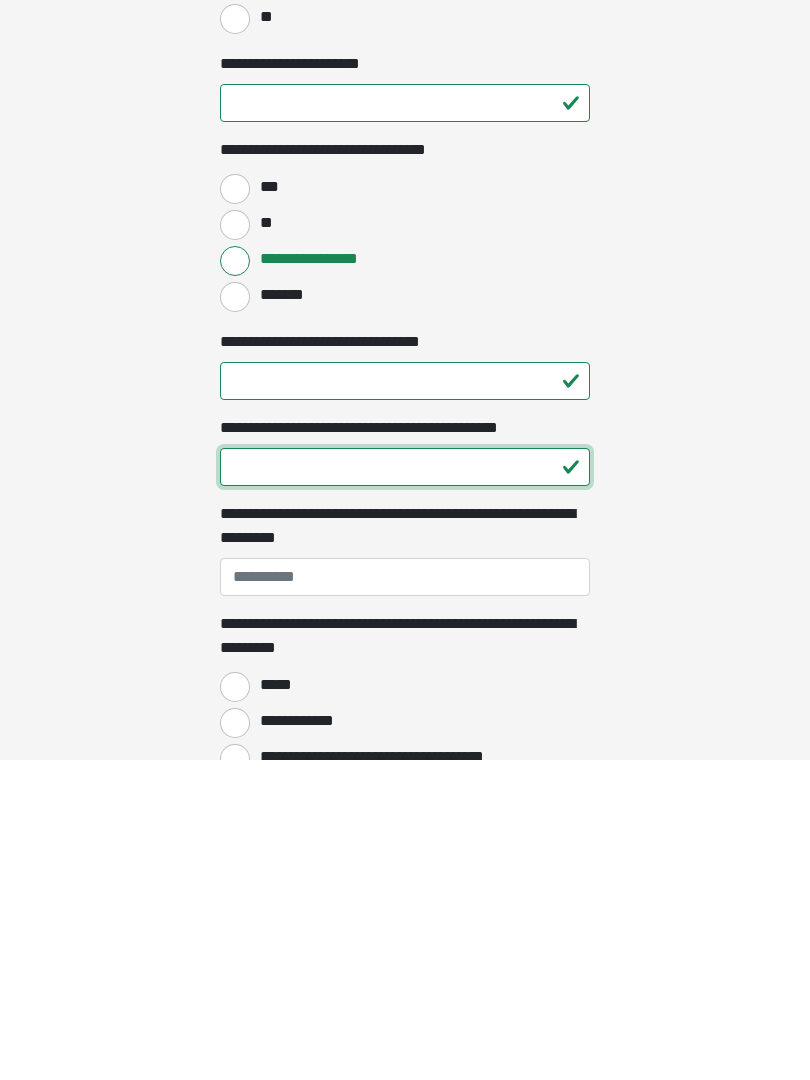 type on "**" 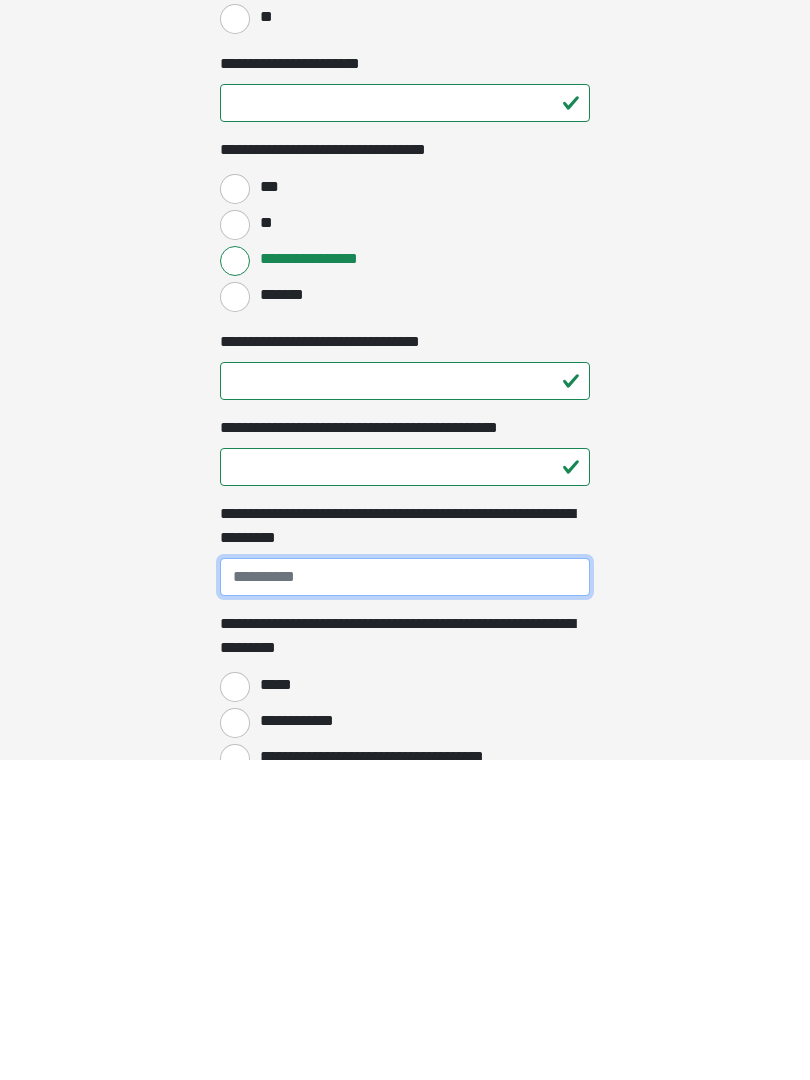click on "**********" at bounding box center [405, 897] 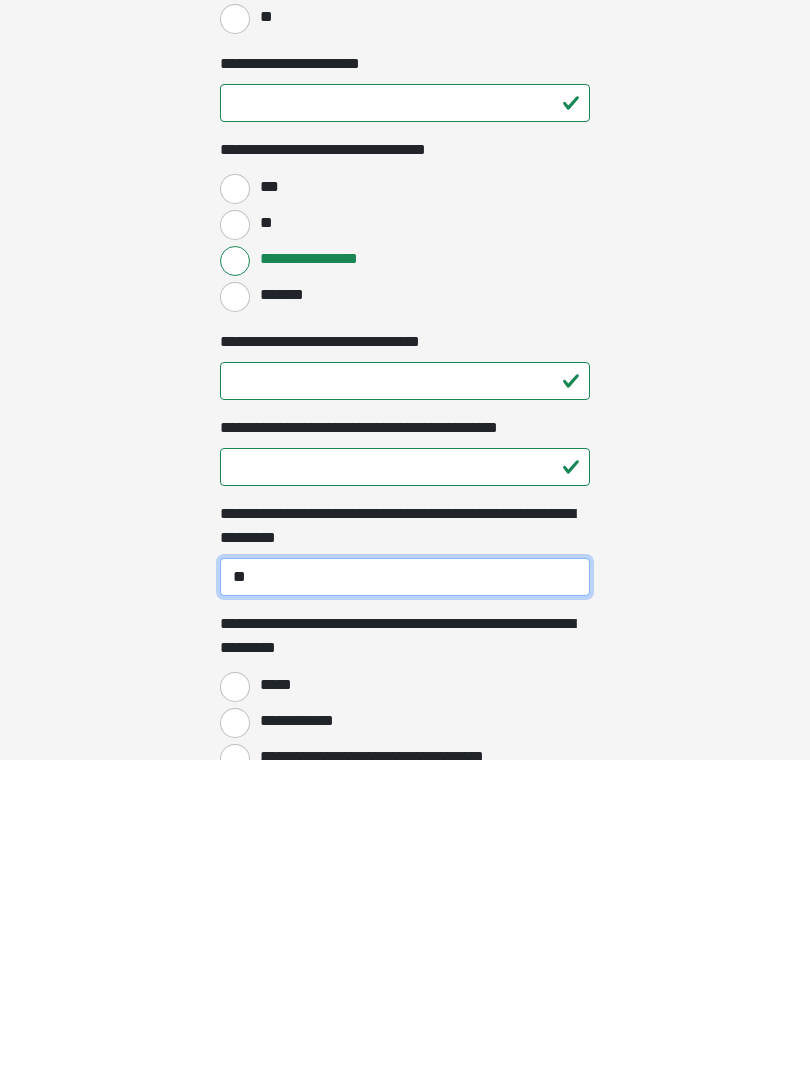 type on "*" 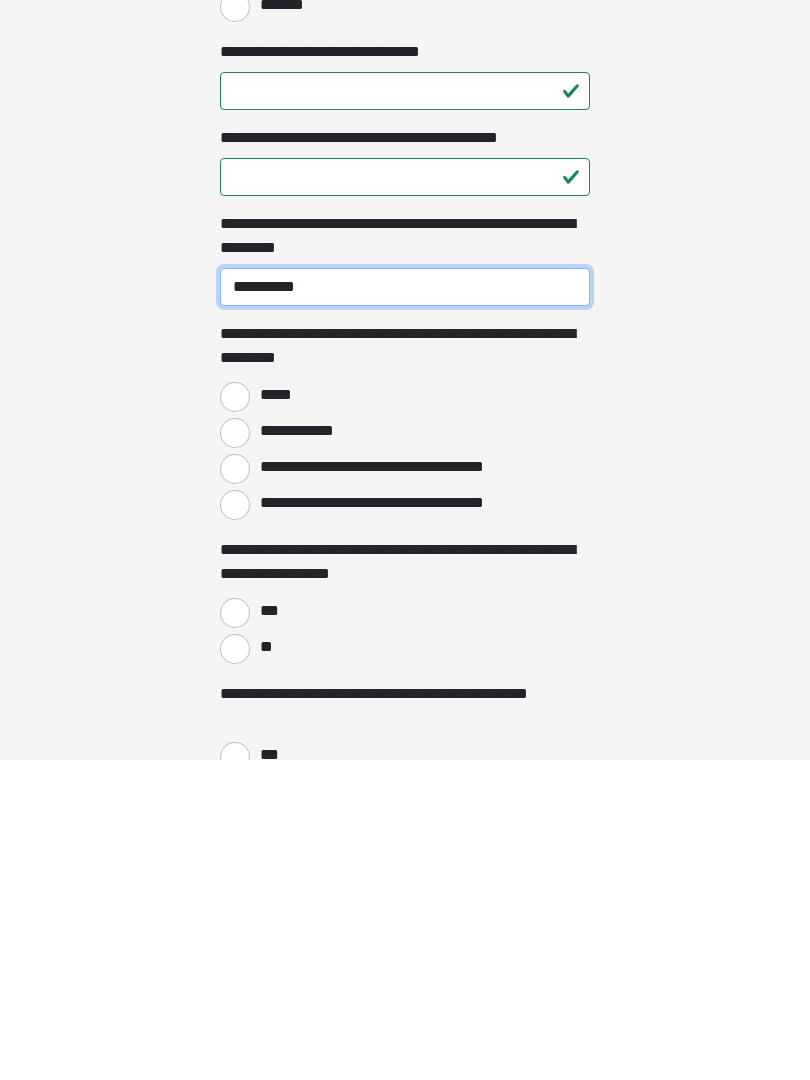scroll, scrollTop: 1317, scrollLeft: 0, axis: vertical 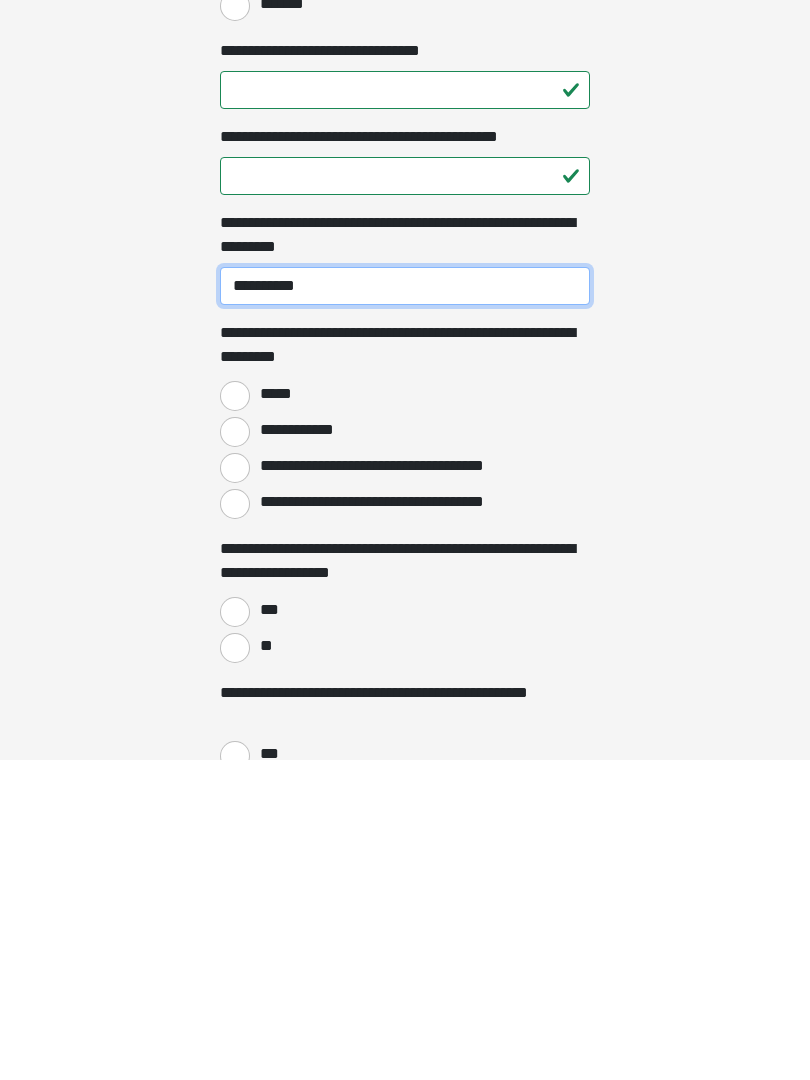 type on "**********" 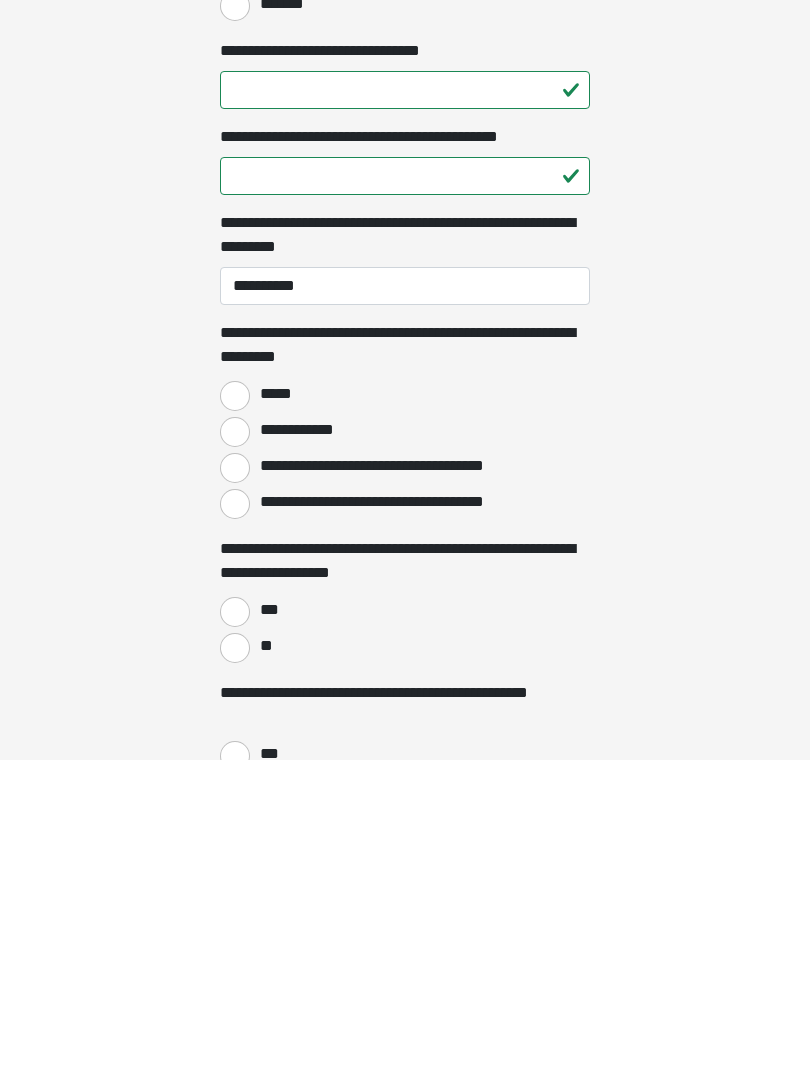click on "**********" at bounding box center (235, 788) 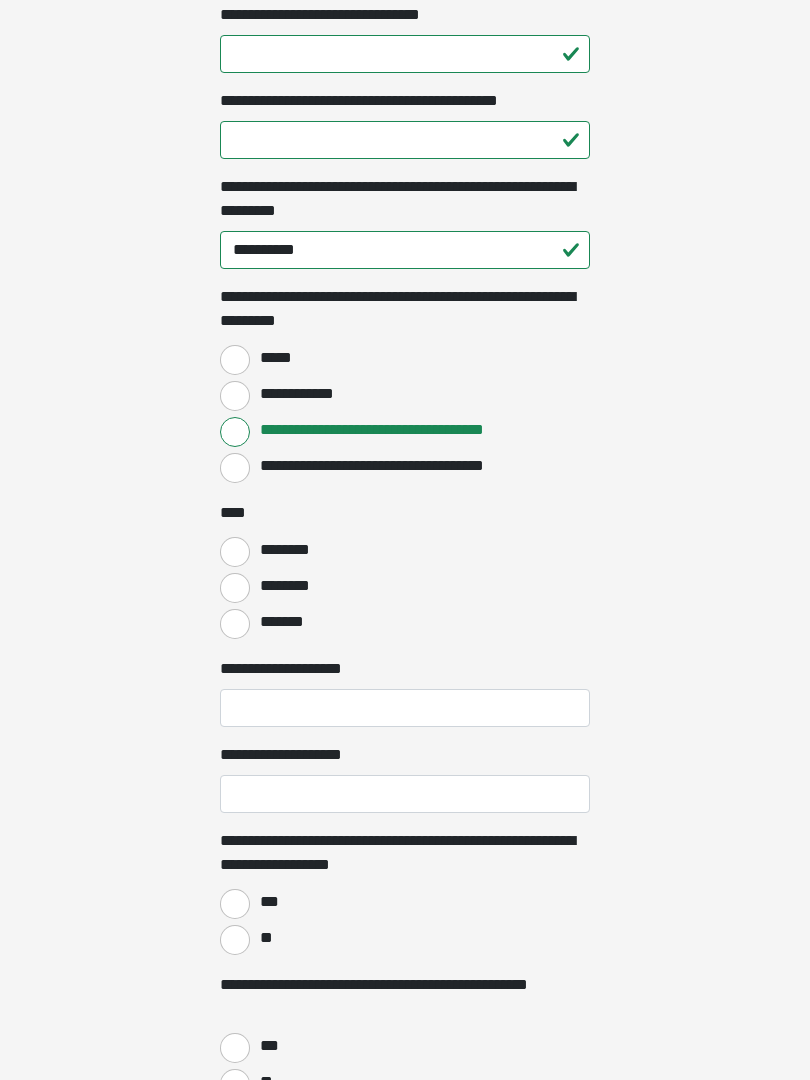 scroll, scrollTop: 1690, scrollLeft: 0, axis: vertical 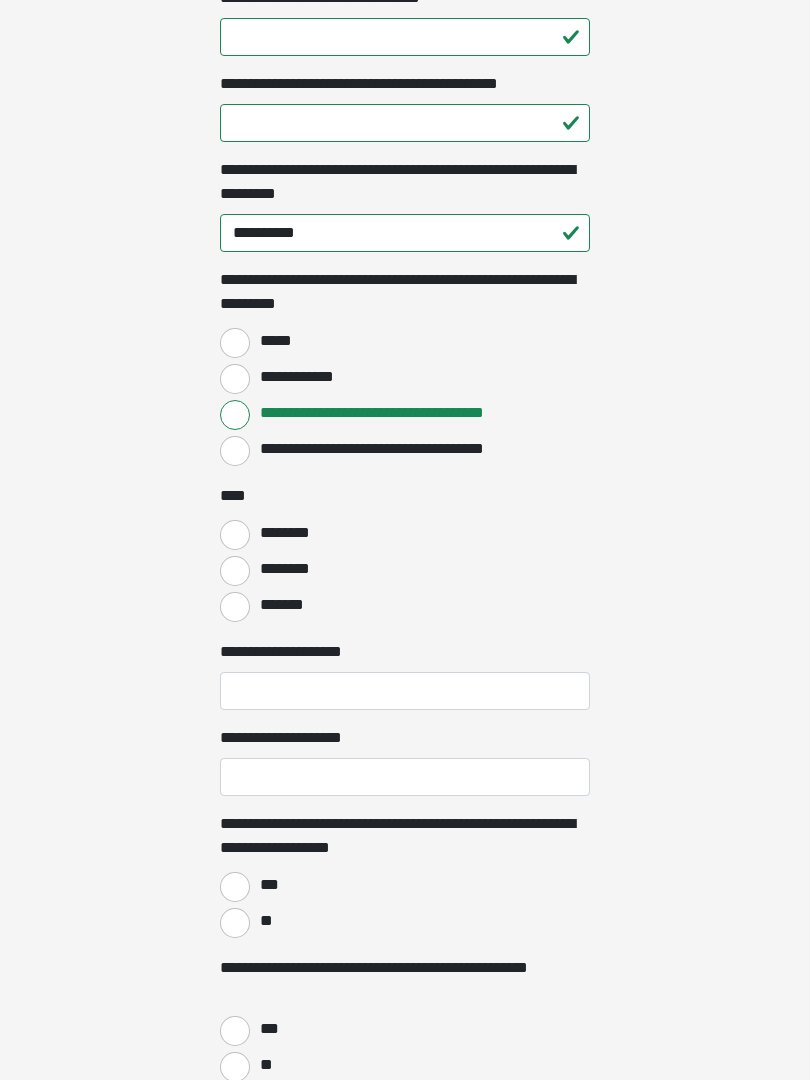 click on "********" at bounding box center (235, 571) 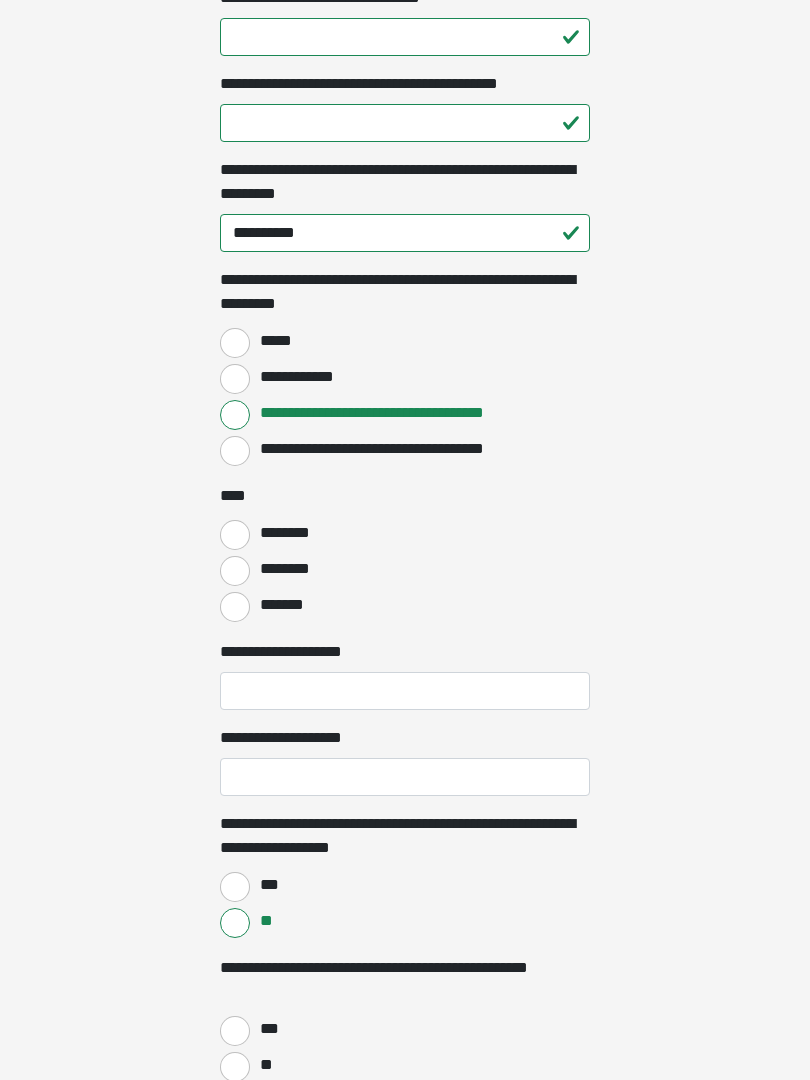 click on "**" at bounding box center (235, 1067) 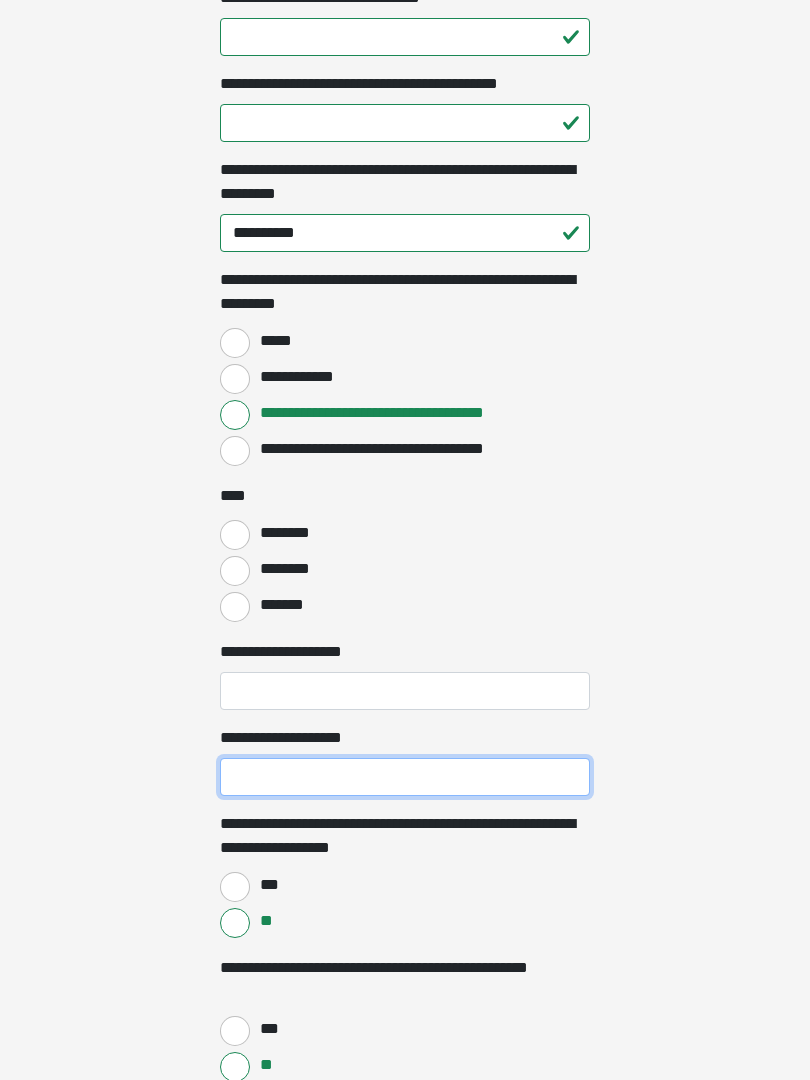 click on "**********" at bounding box center [405, 777] 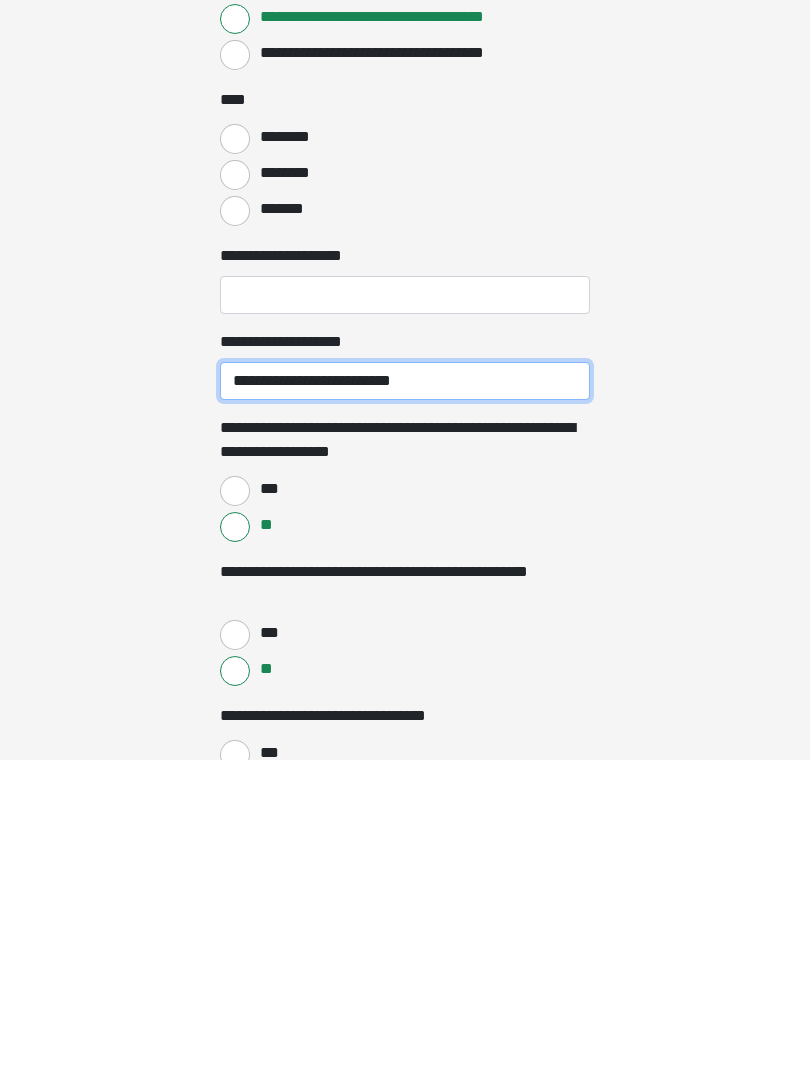 click on "**********" at bounding box center [405, 701] 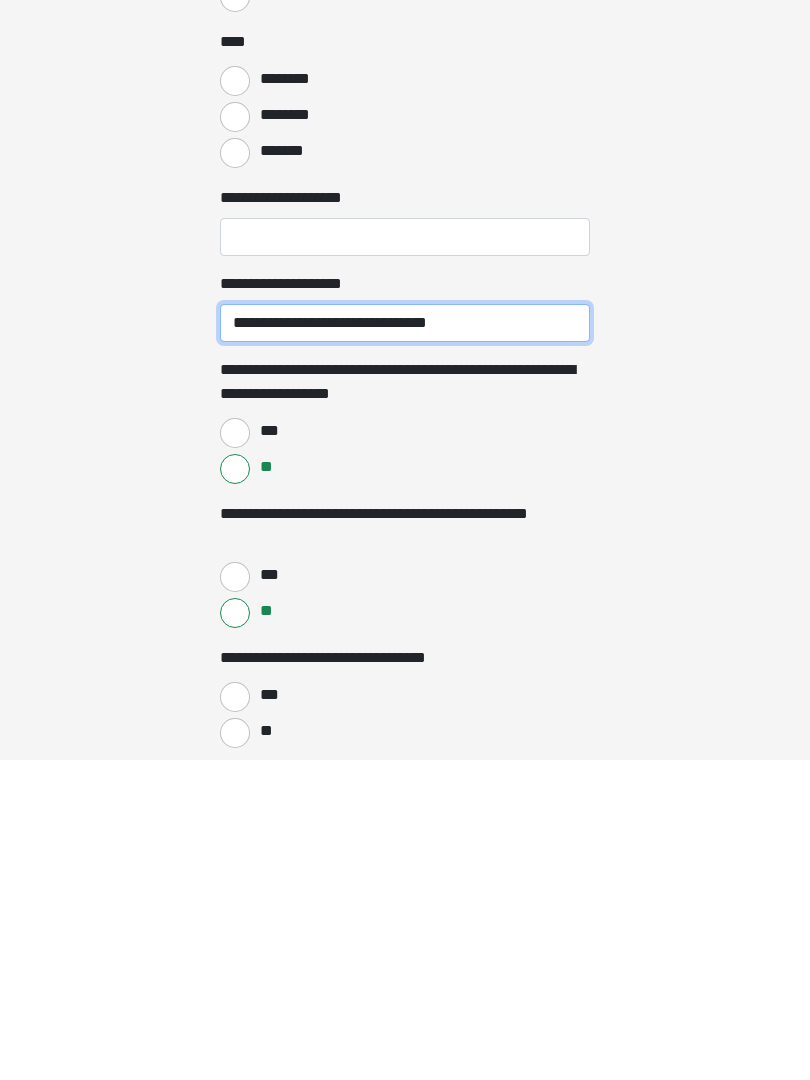 scroll, scrollTop: 1832, scrollLeft: 0, axis: vertical 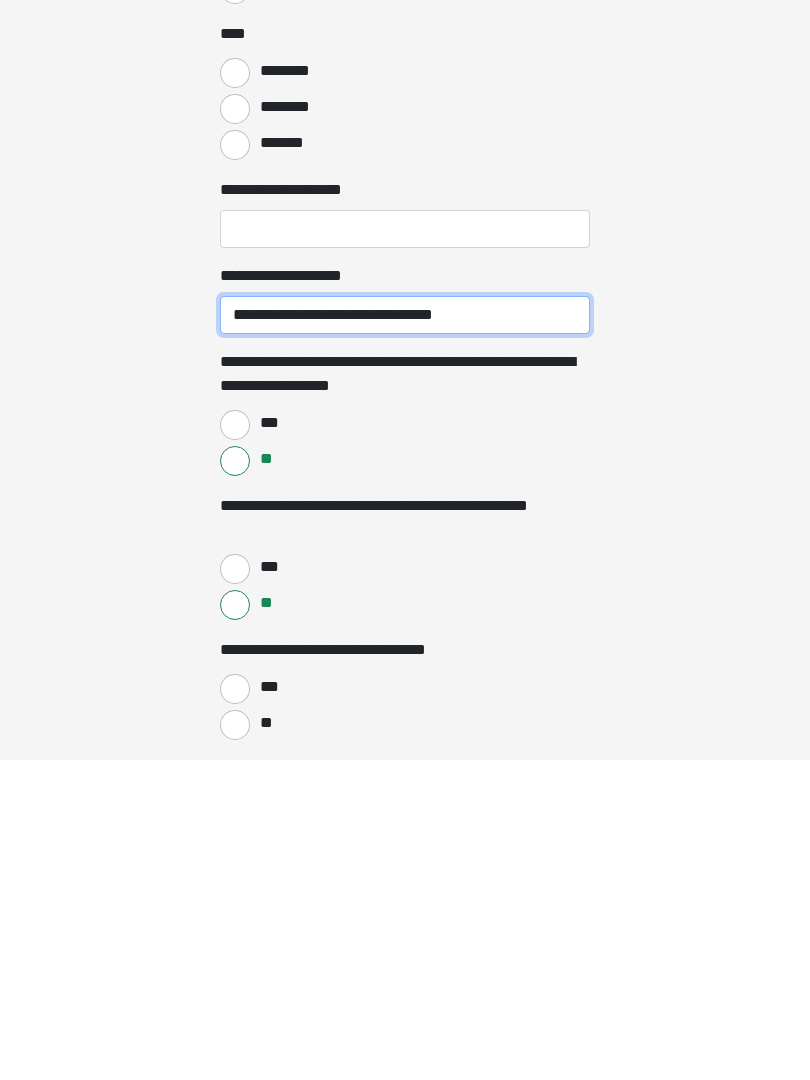 type on "**********" 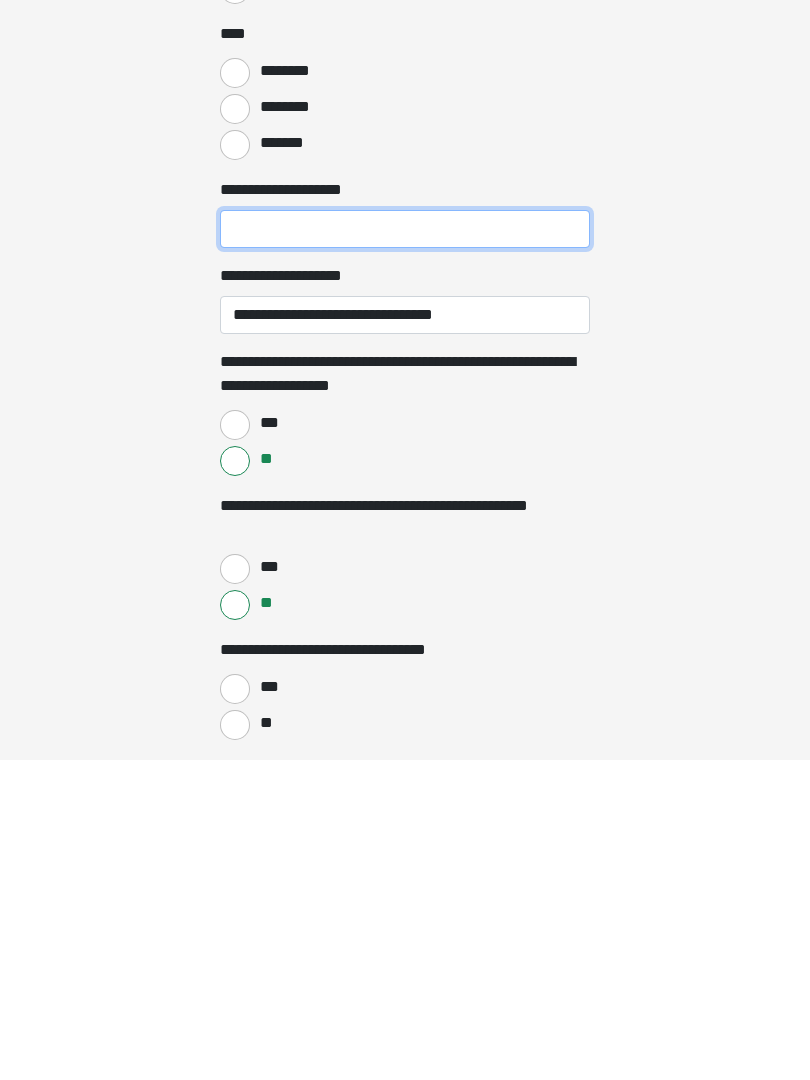 click on "**********" at bounding box center [405, 549] 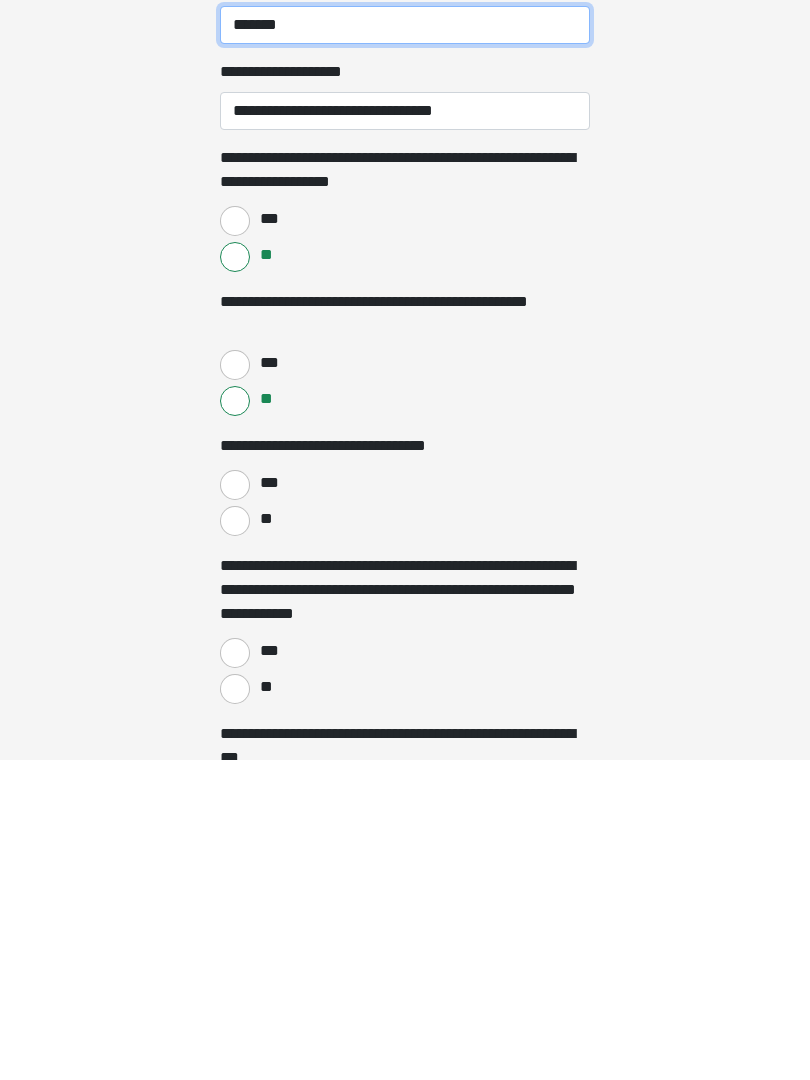 scroll, scrollTop: 2057, scrollLeft: 0, axis: vertical 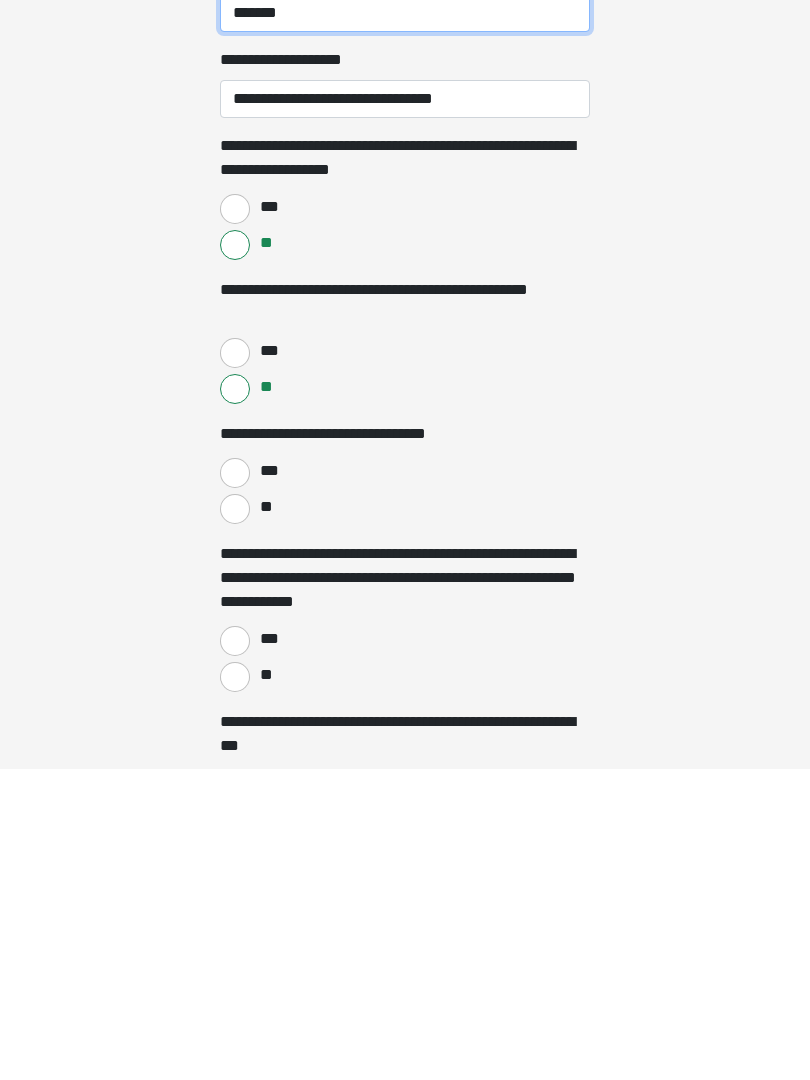 type on "*******" 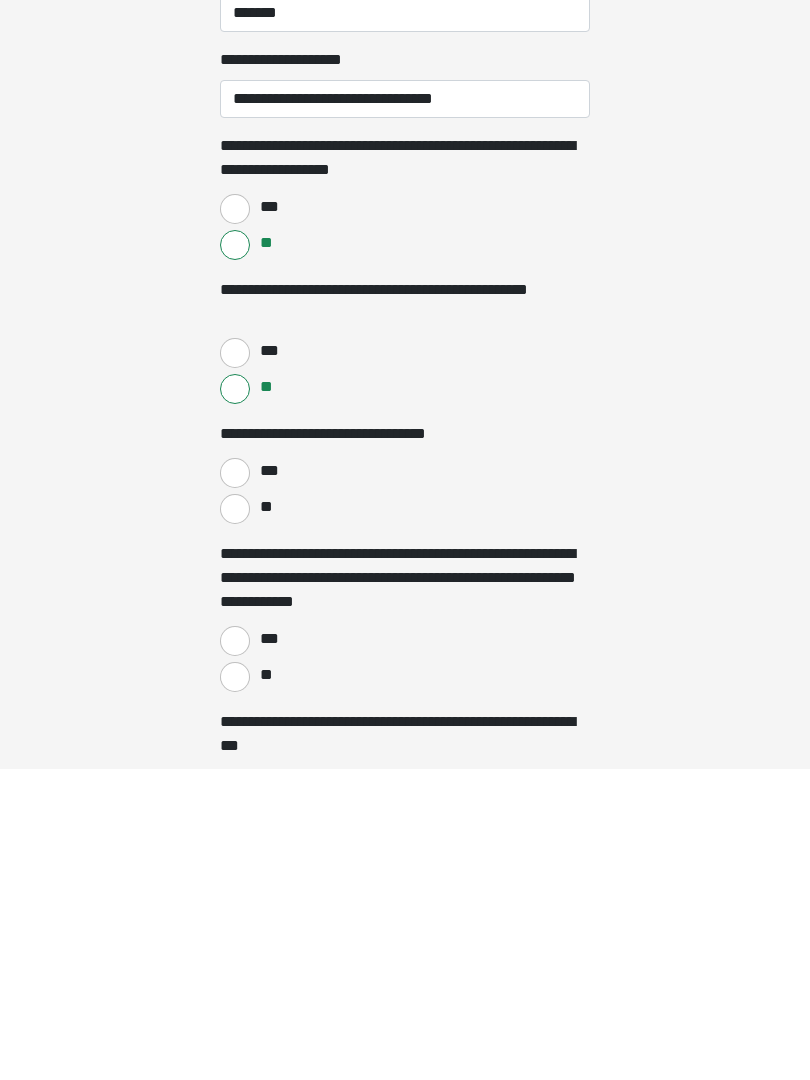 click on "**" at bounding box center [235, 820] 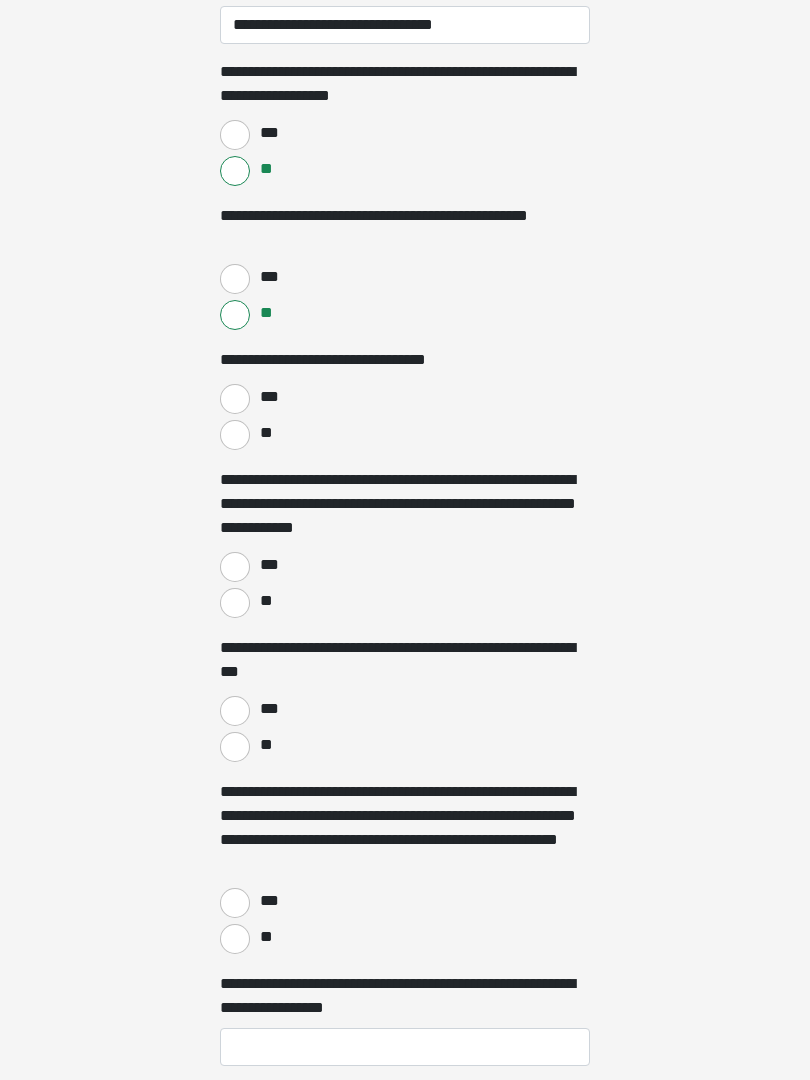 scroll, scrollTop: 2449, scrollLeft: 0, axis: vertical 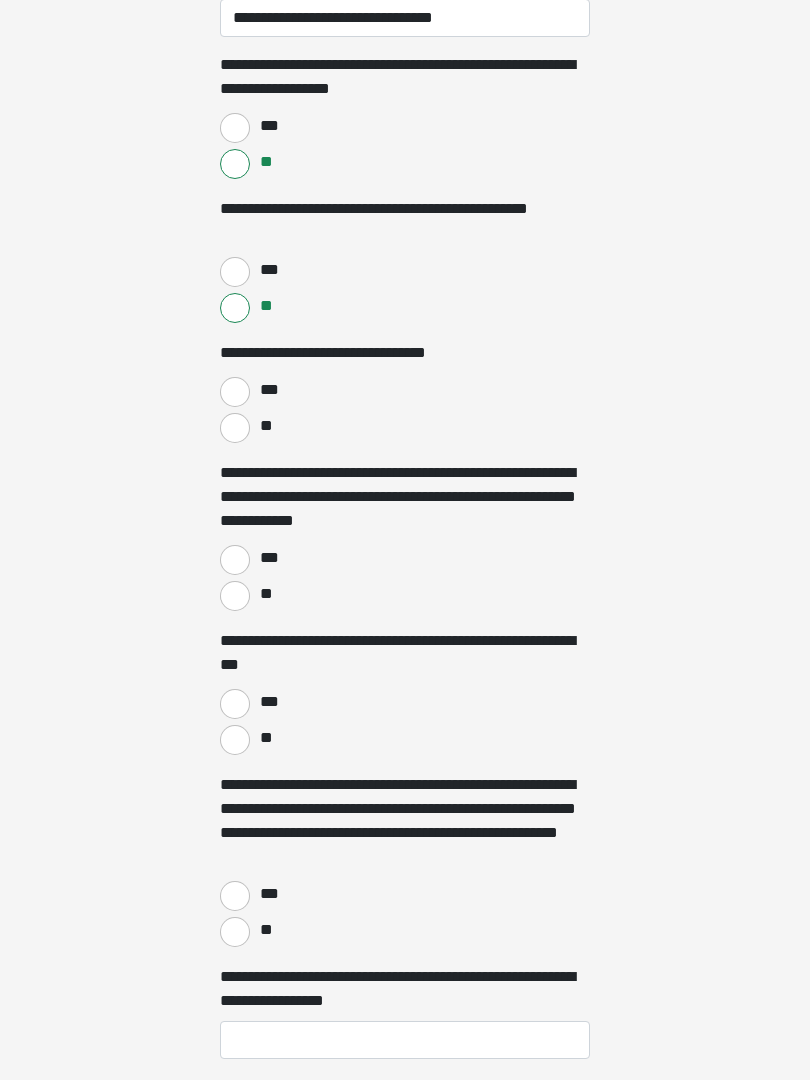 click on "**" at bounding box center (235, 596) 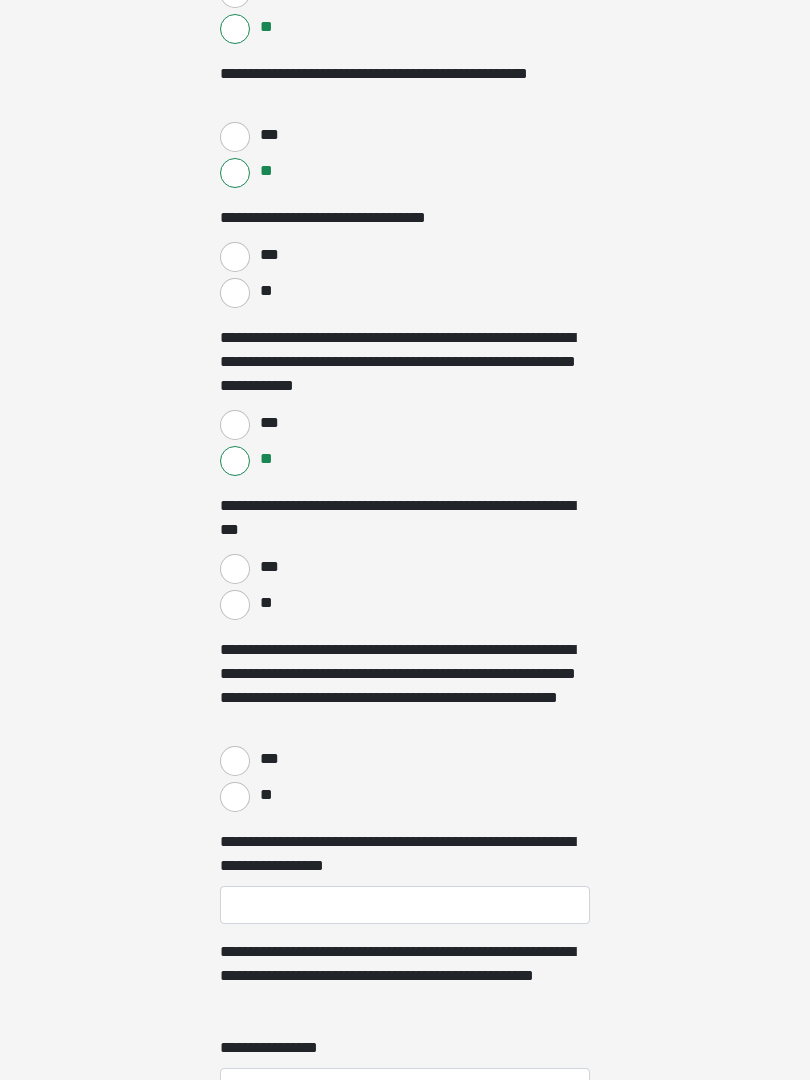 scroll, scrollTop: 2584, scrollLeft: 0, axis: vertical 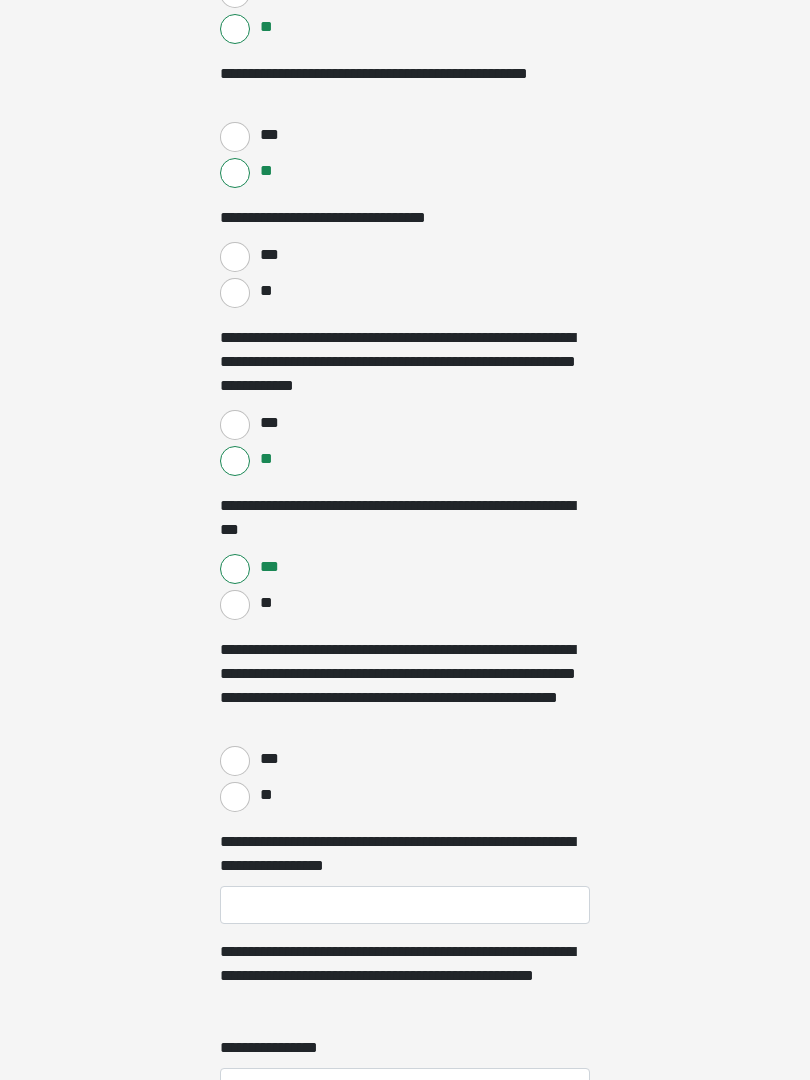 click on "**" at bounding box center (235, 797) 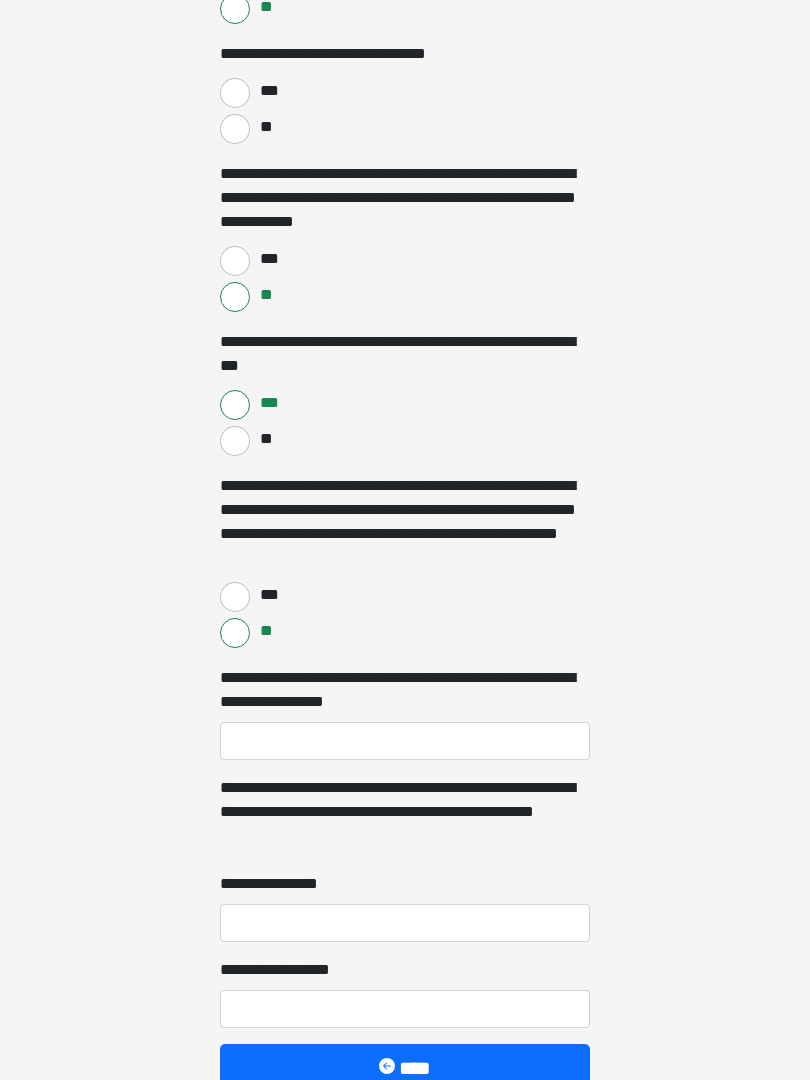 scroll, scrollTop: 2754, scrollLeft: 0, axis: vertical 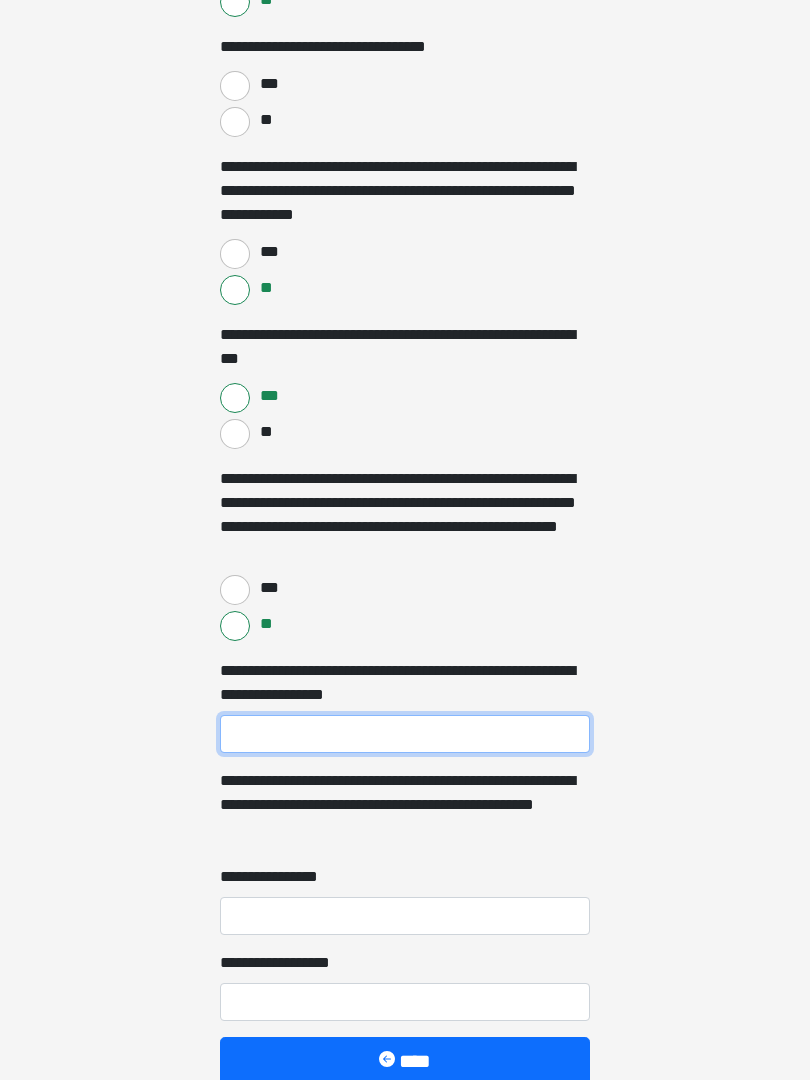 click on "**********" at bounding box center [405, 735] 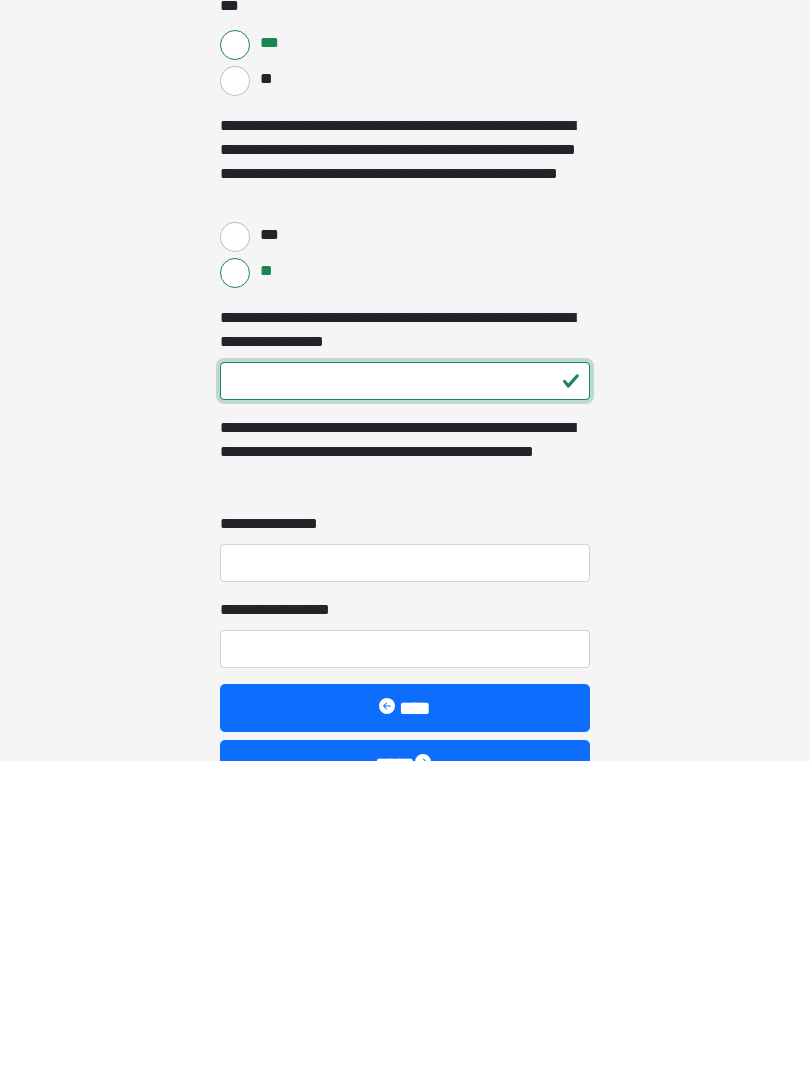type on "***" 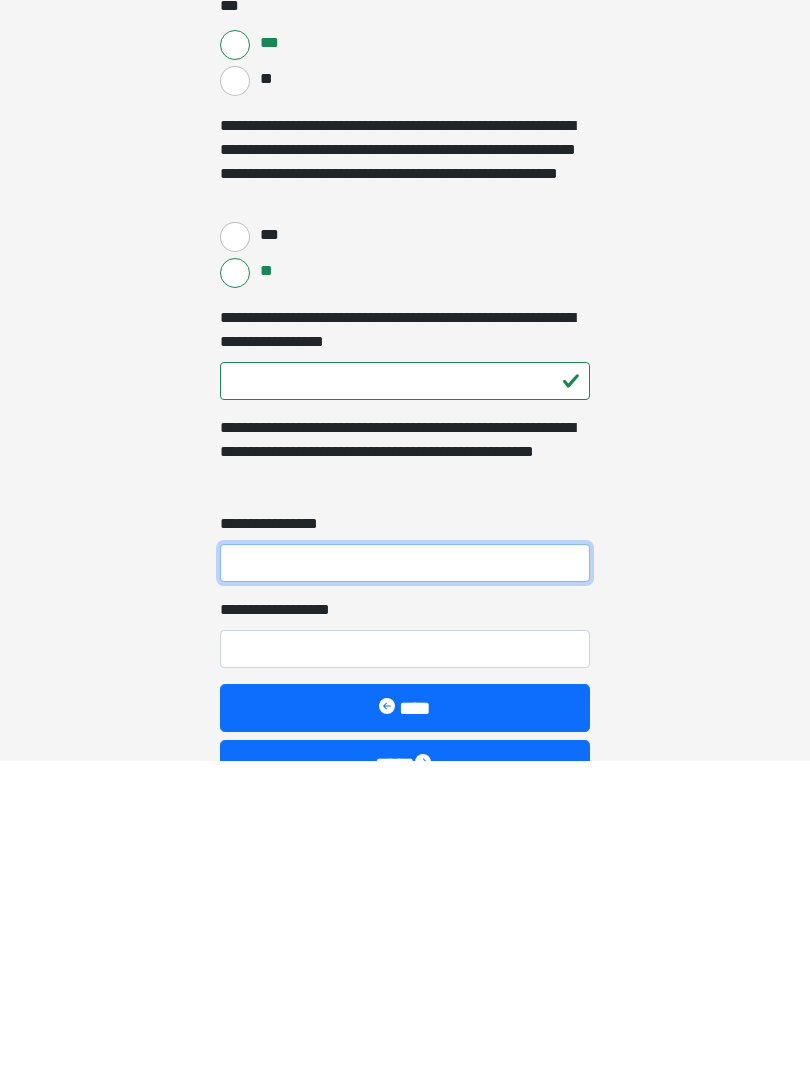 click on "**********" at bounding box center [405, 883] 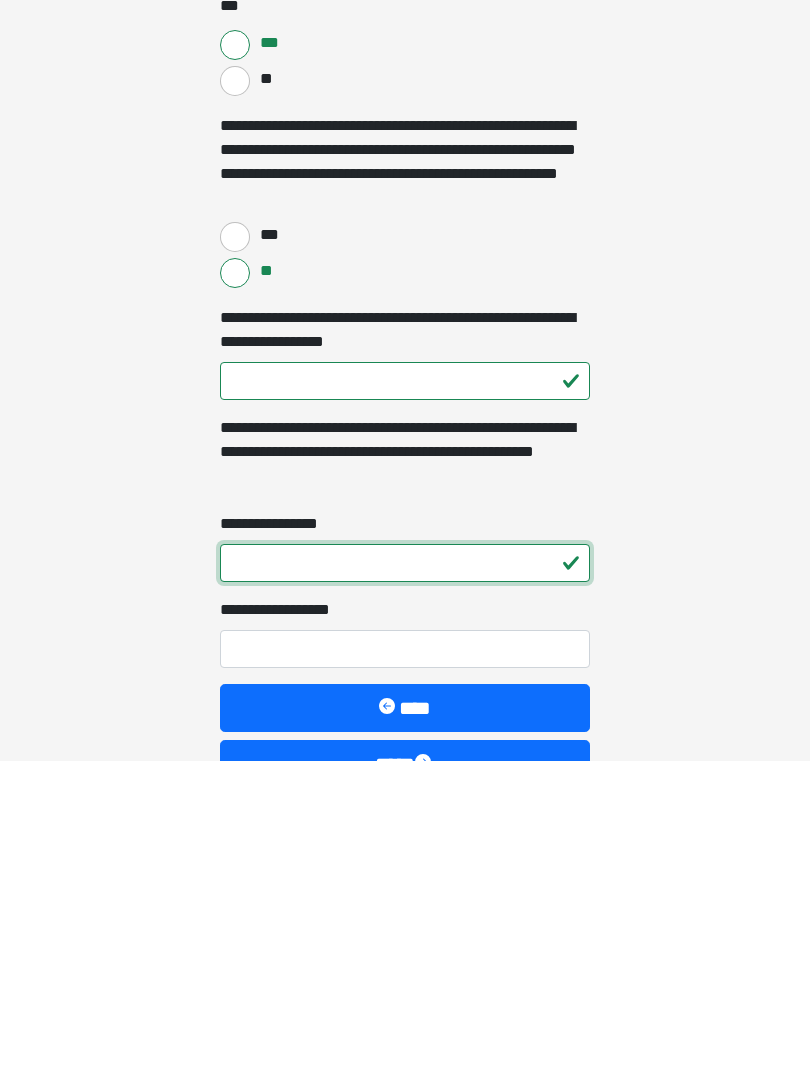 type on "*" 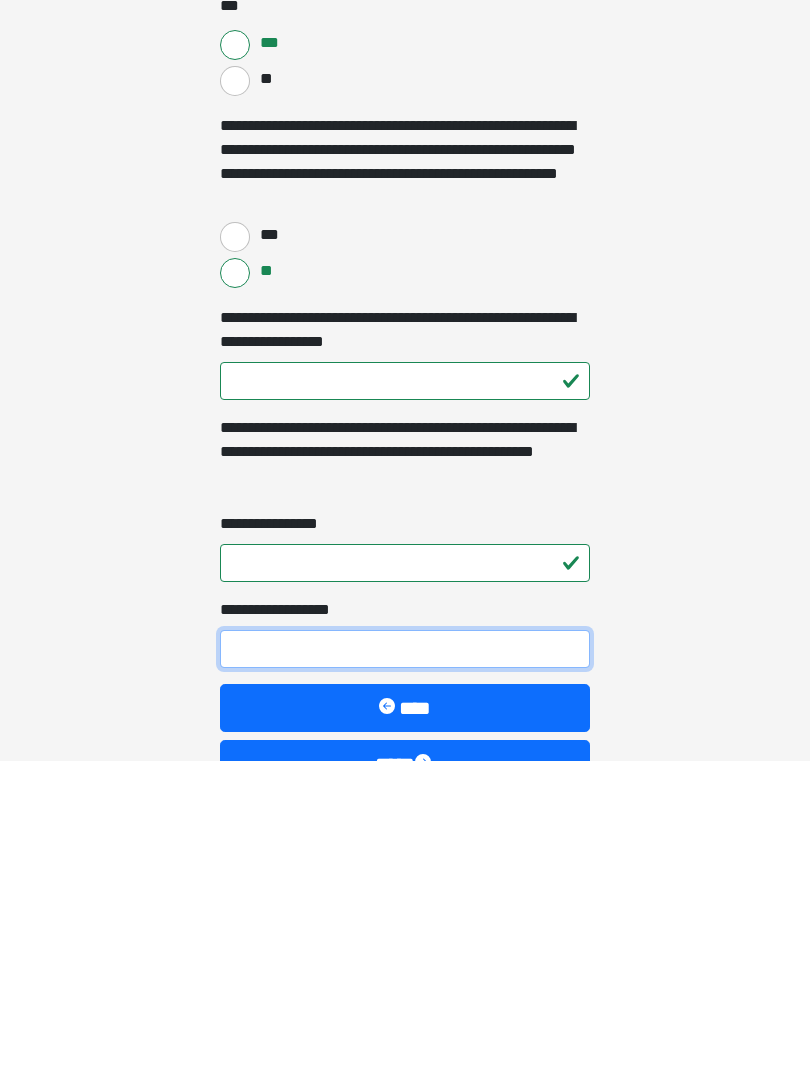 click on "**********" at bounding box center (405, 969) 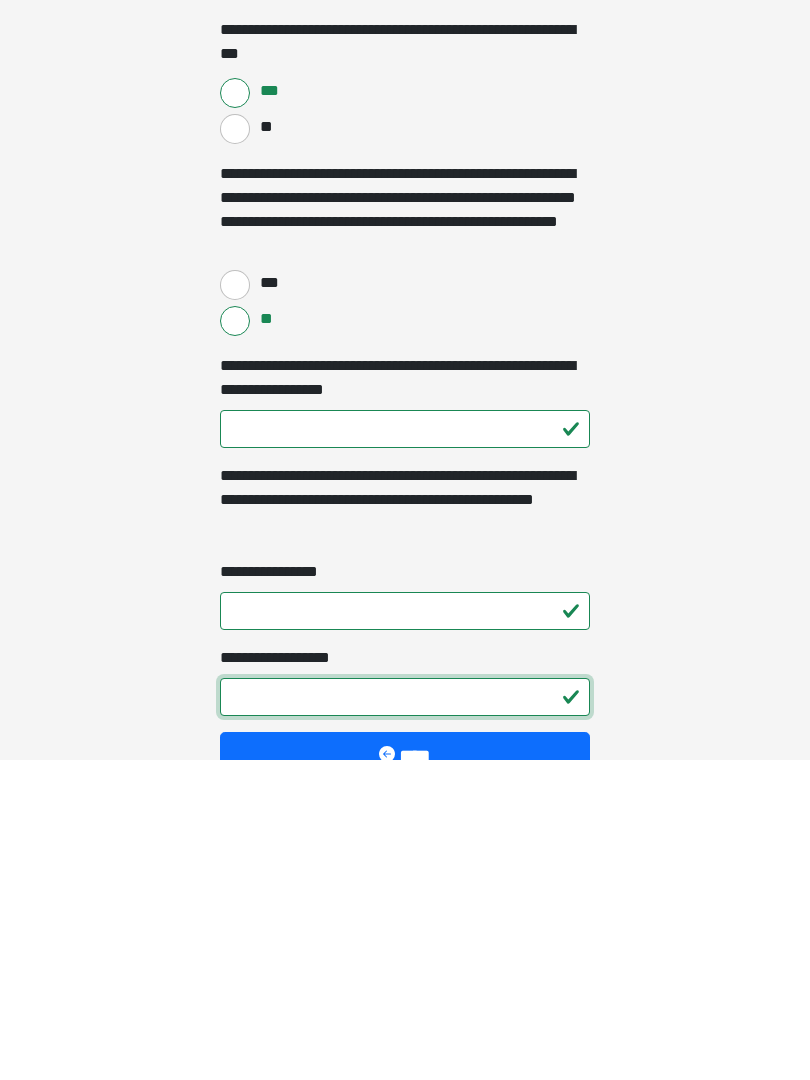 scroll, scrollTop: 2919, scrollLeft: 0, axis: vertical 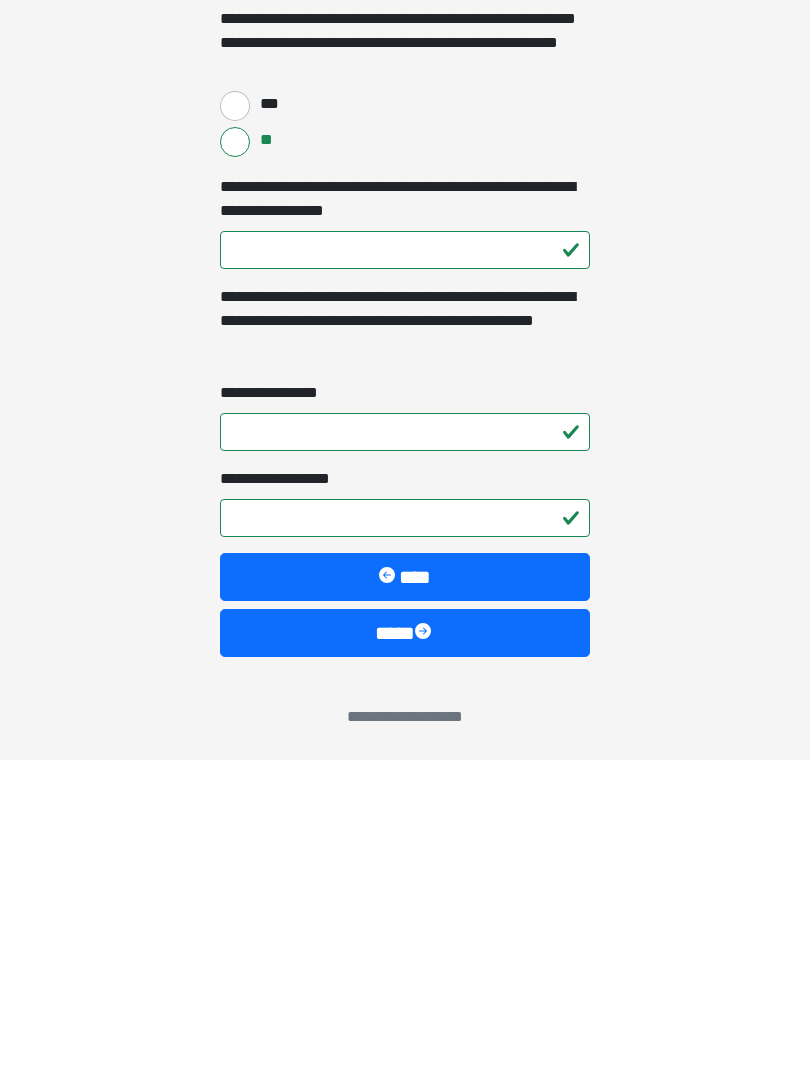 click on "****" at bounding box center (405, 953) 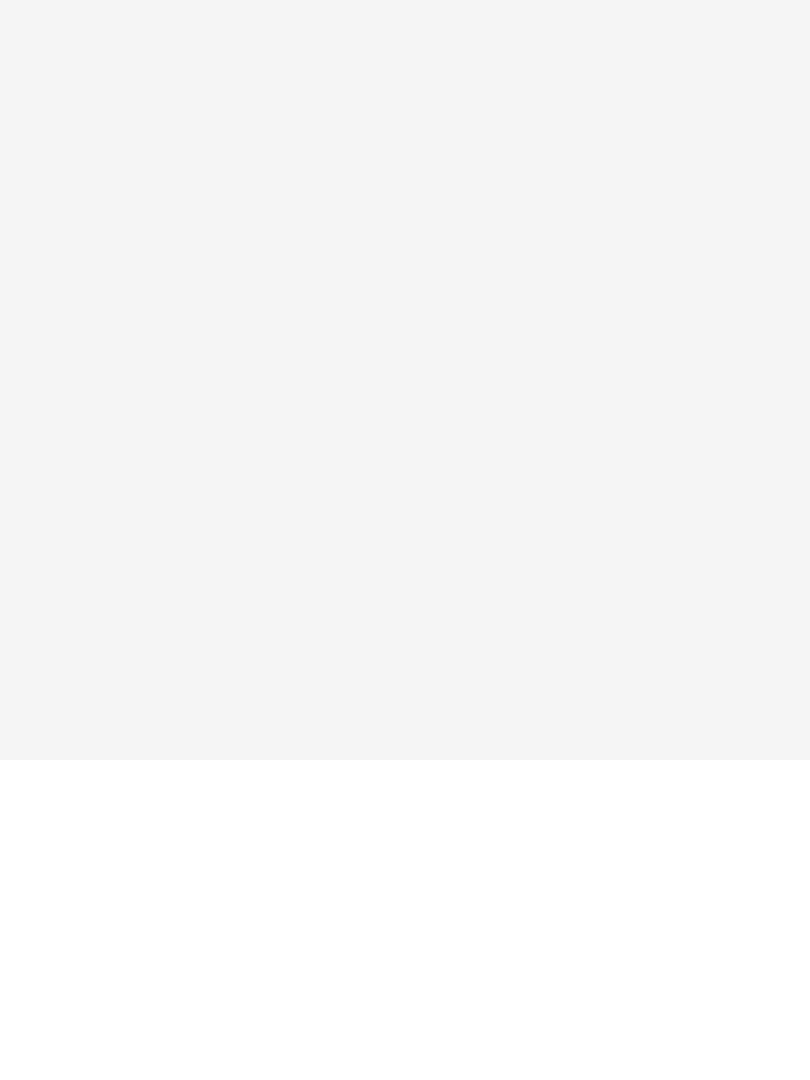 scroll, scrollTop: 0, scrollLeft: 0, axis: both 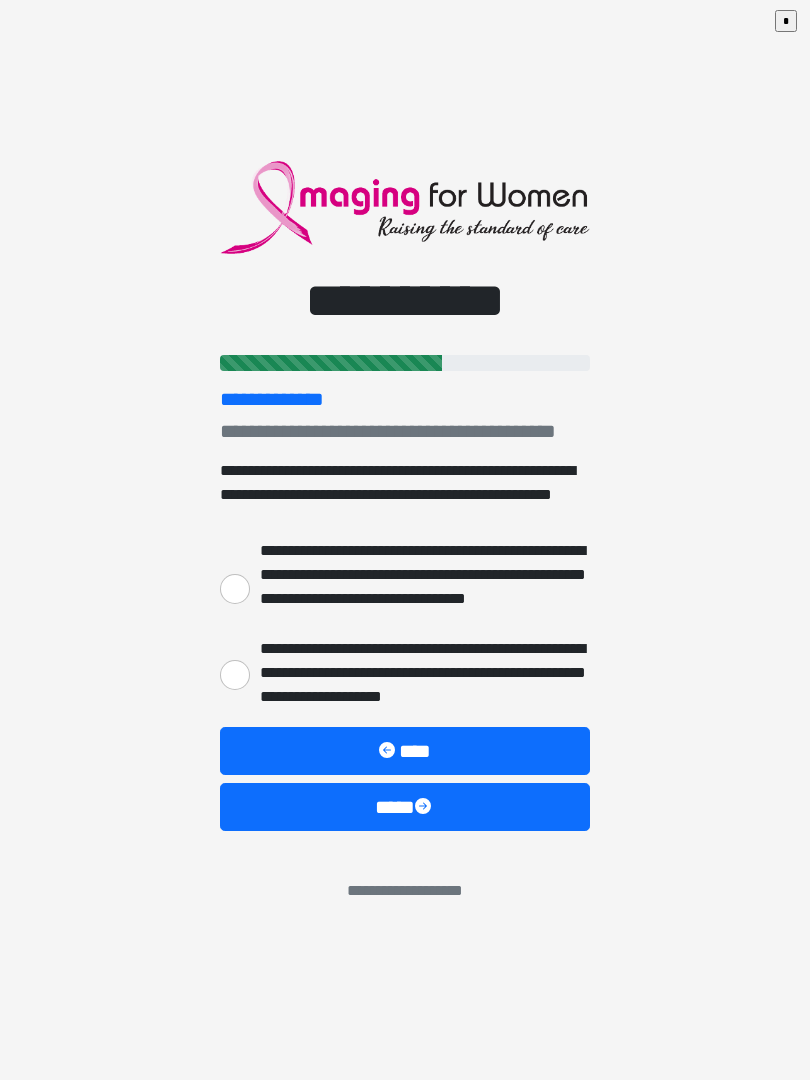 click on "**********" at bounding box center (235, 589) 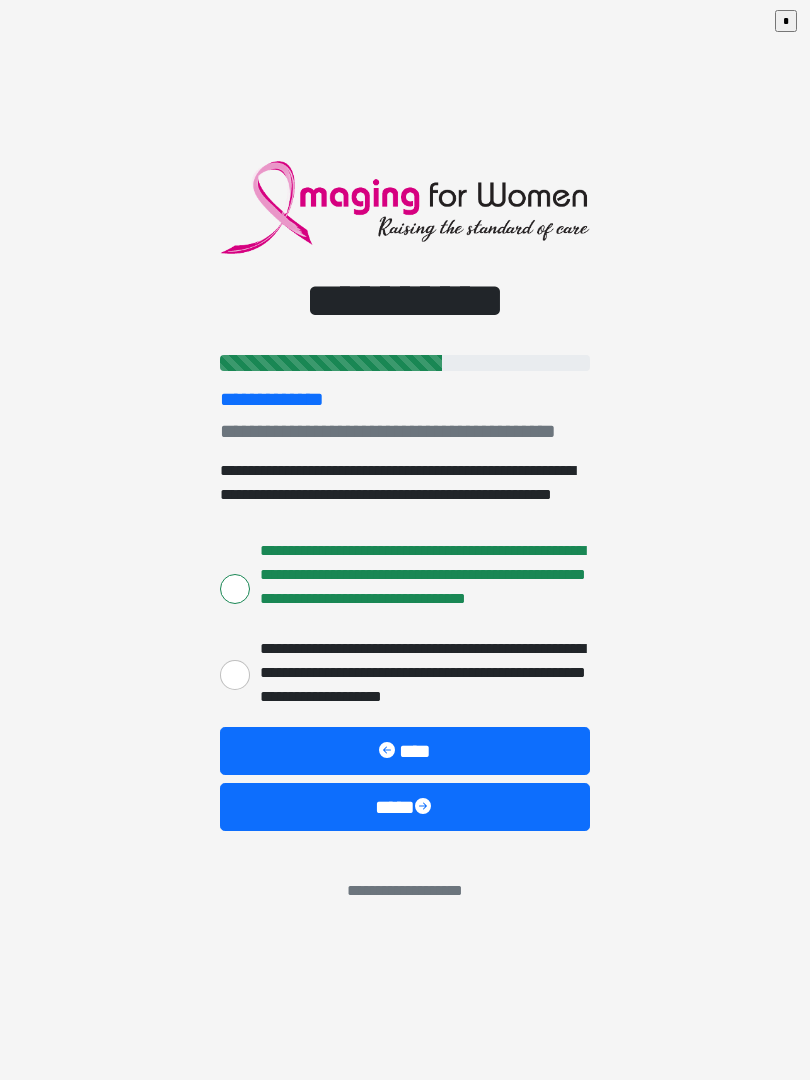 click on "****" at bounding box center (405, 807) 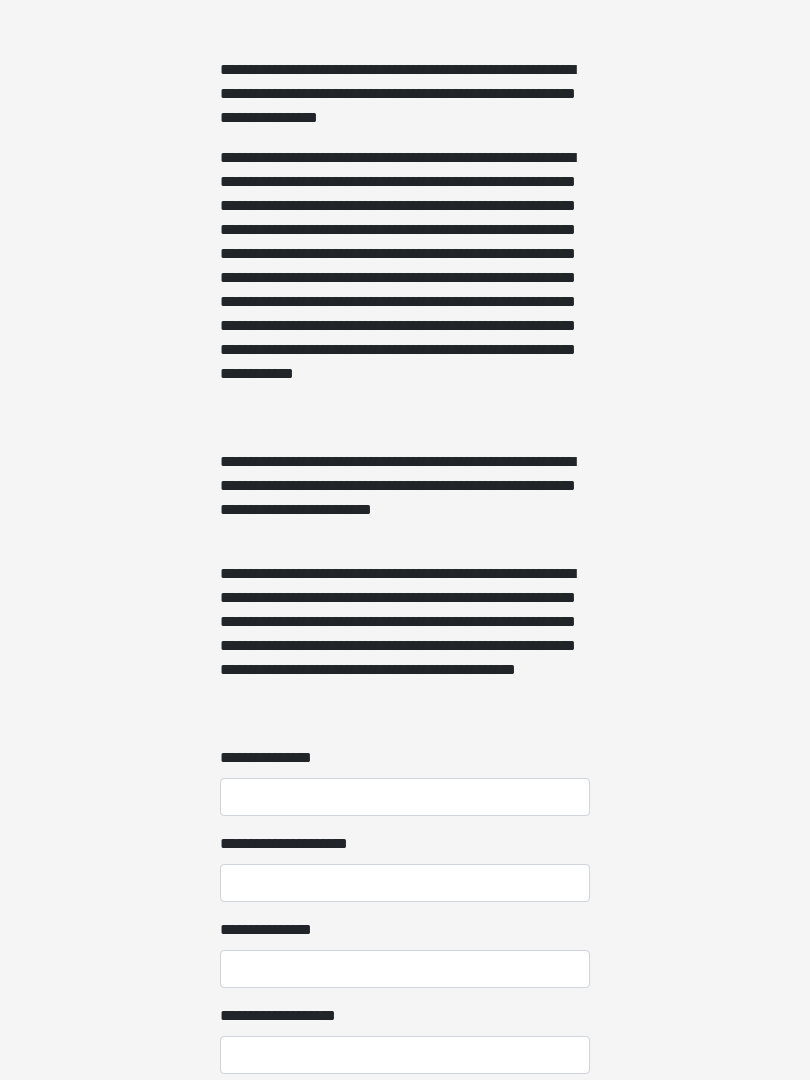 scroll, scrollTop: 1000, scrollLeft: 0, axis: vertical 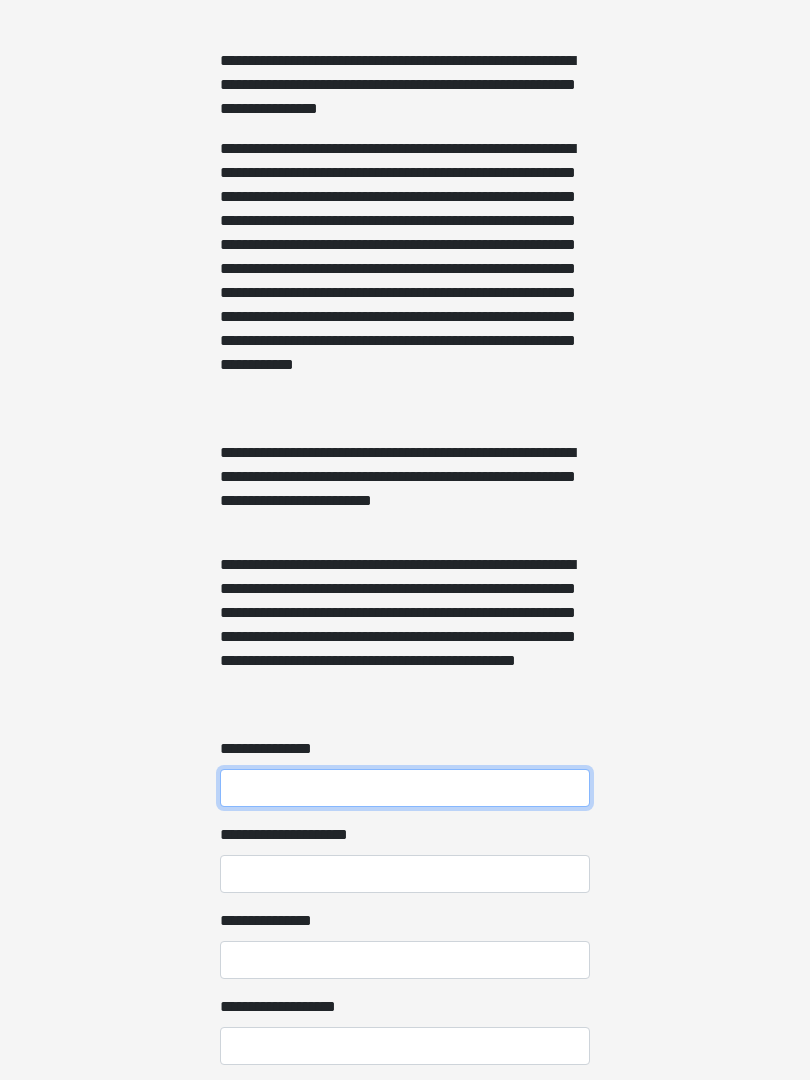 click on "**********" at bounding box center [405, 789] 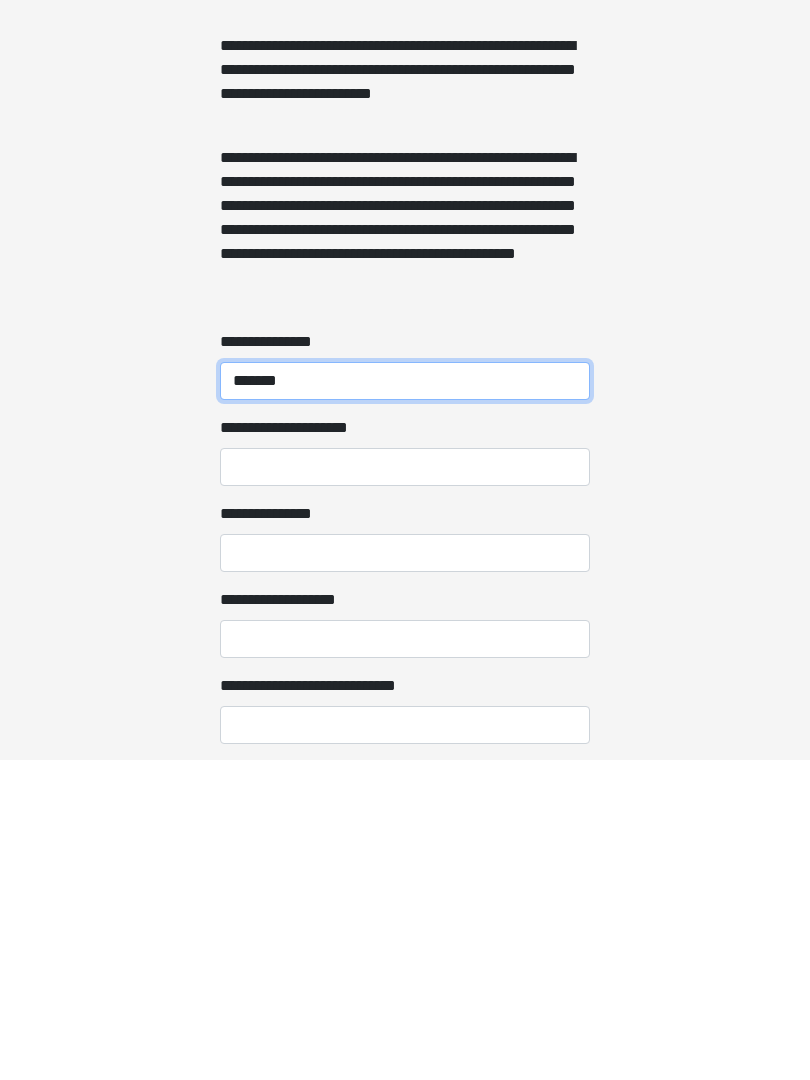 type on "*******" 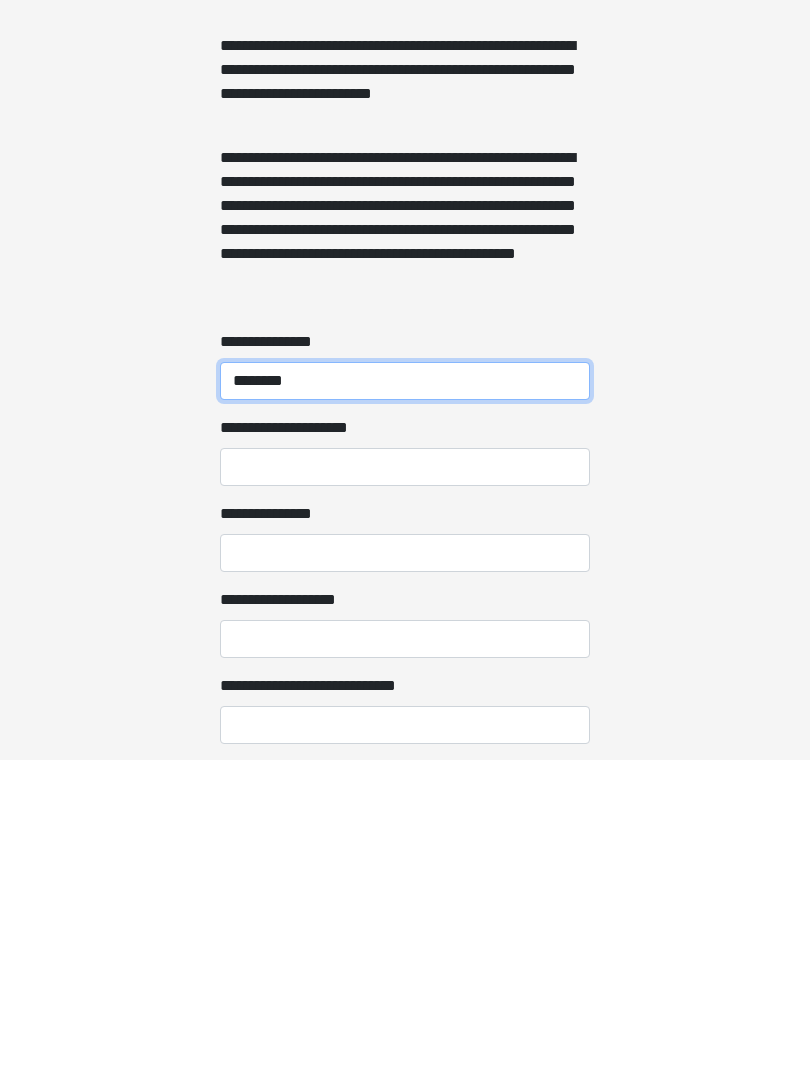 click on "*******" at bounding box center [405, 701] 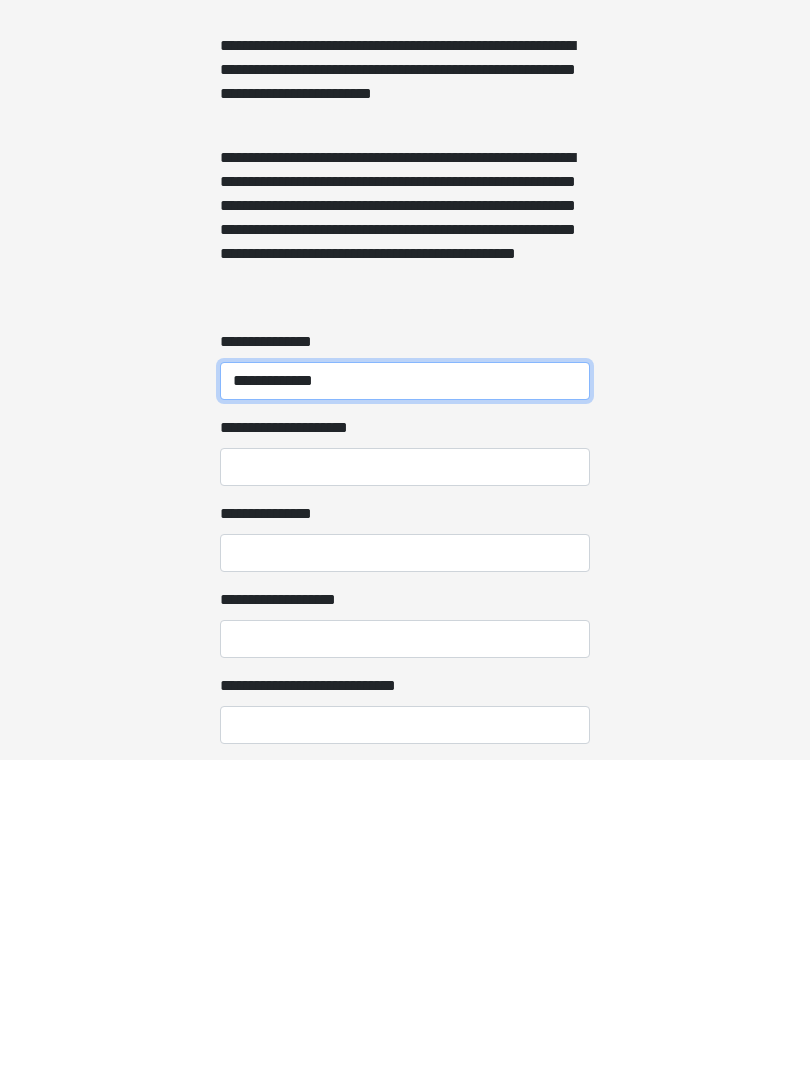 type on "**********" 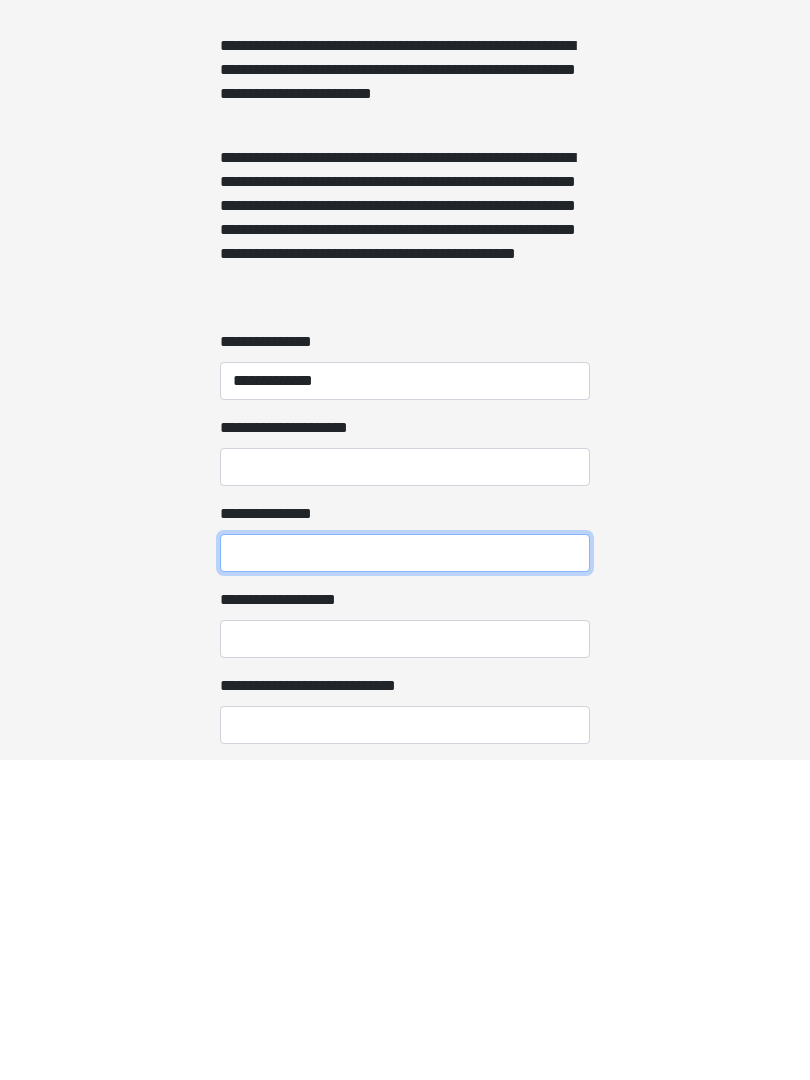 click on "**********" at bounding box center [405, 873] 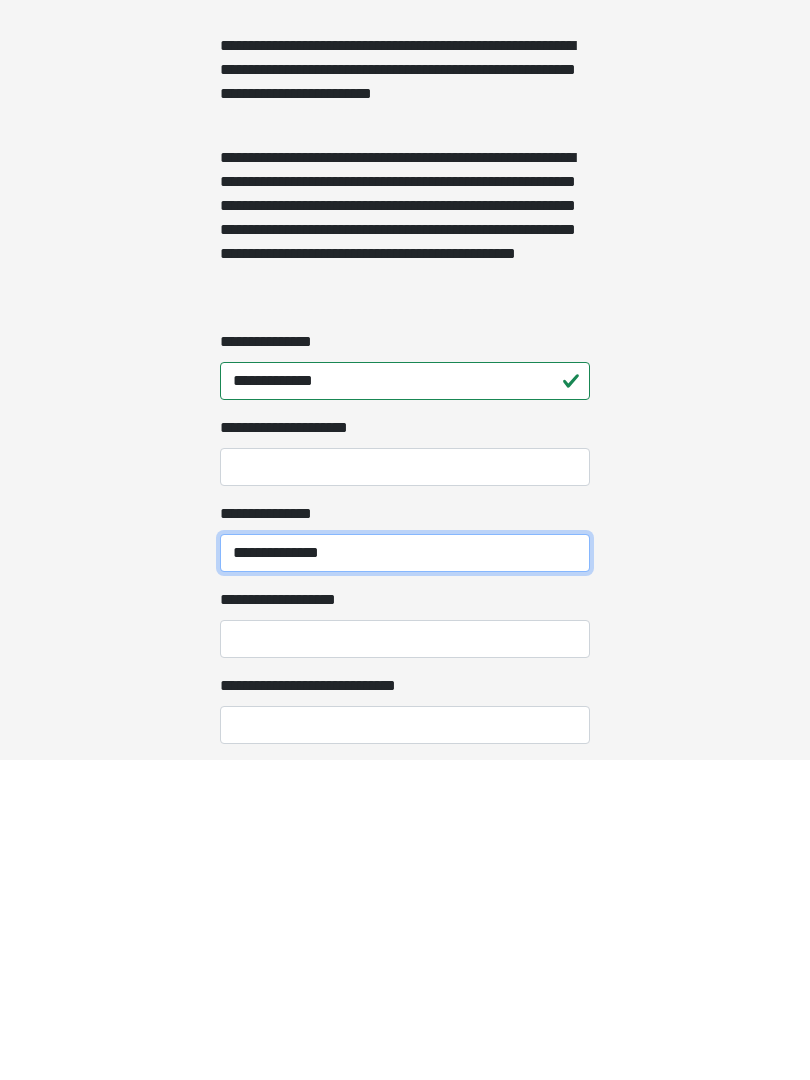 type on "**********" 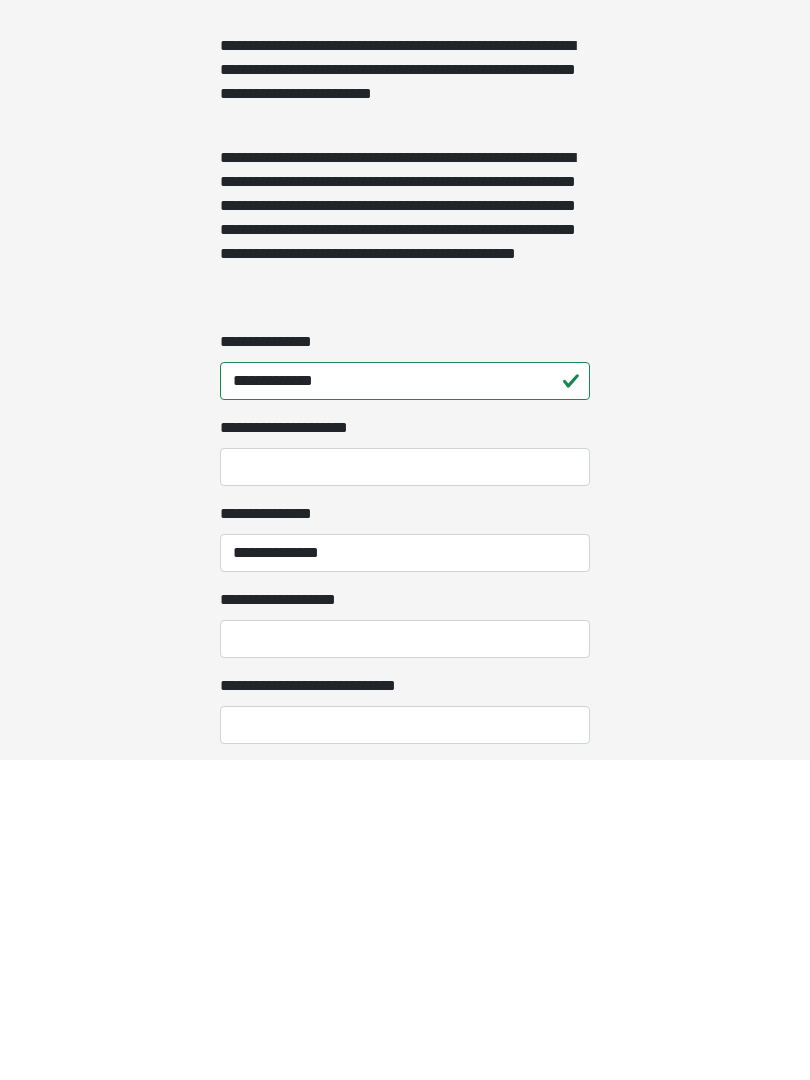 click on "**********" at bounding box center (405, 959) 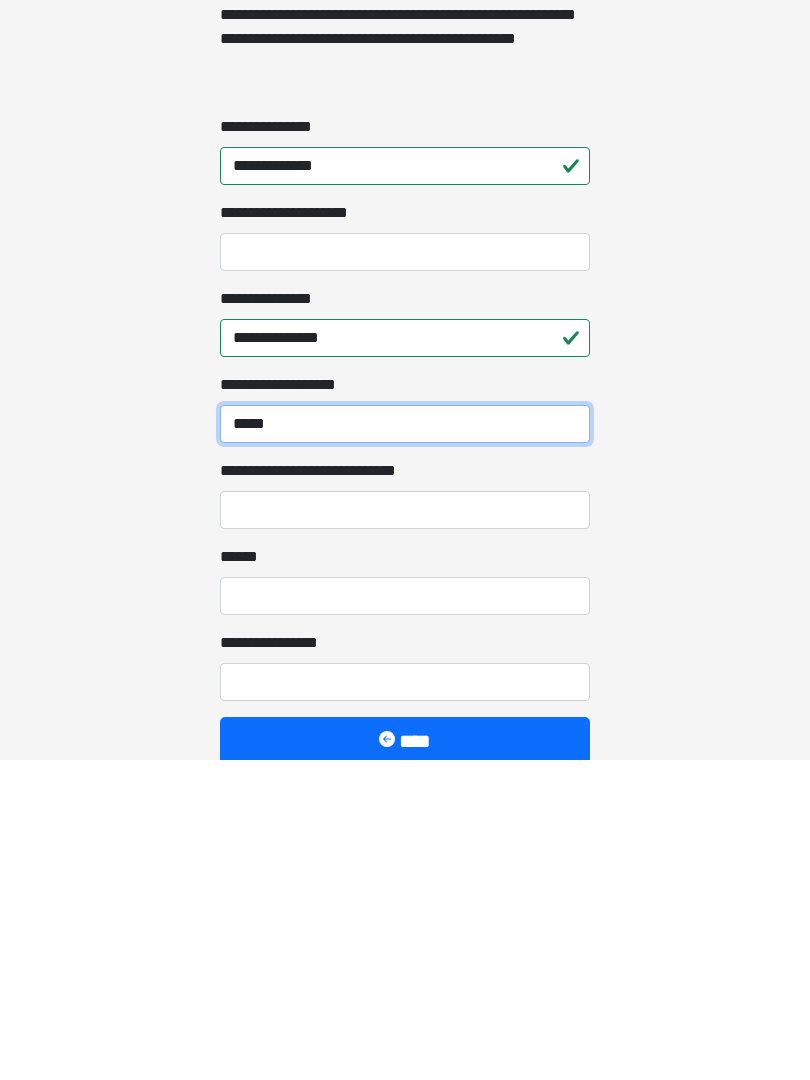 scroll, scrollTop: 1304, scrollLeft: 0, axis: vertical 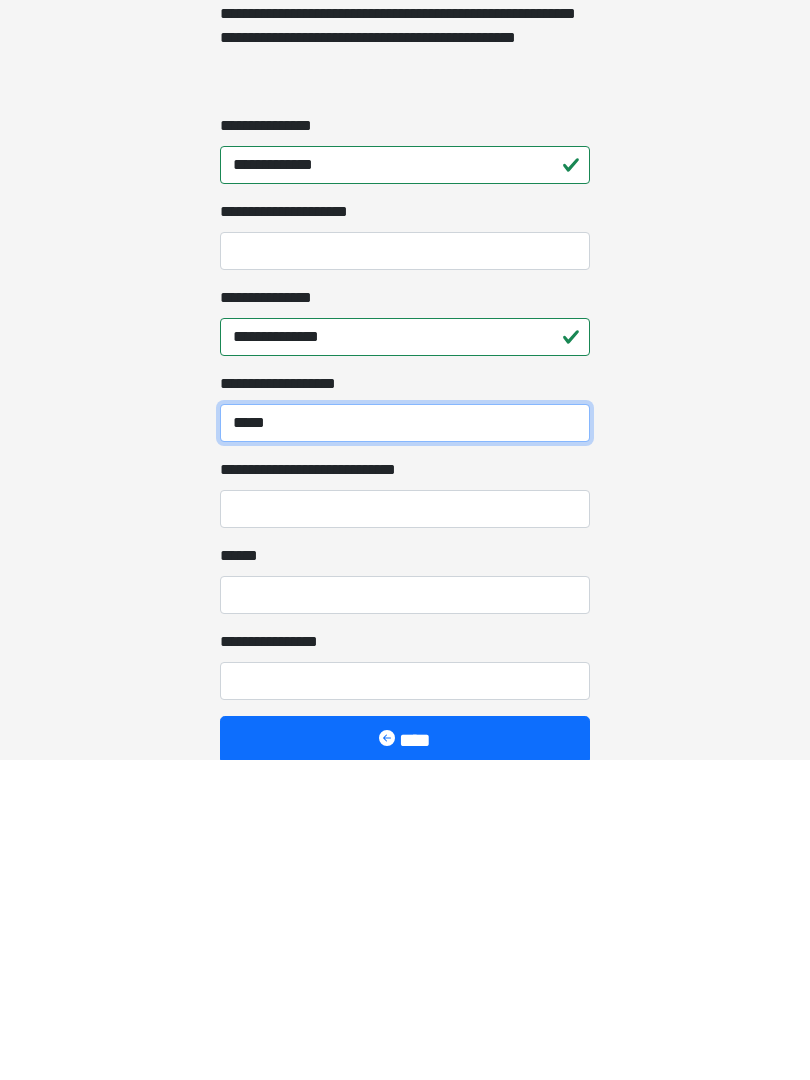 type on "*****" 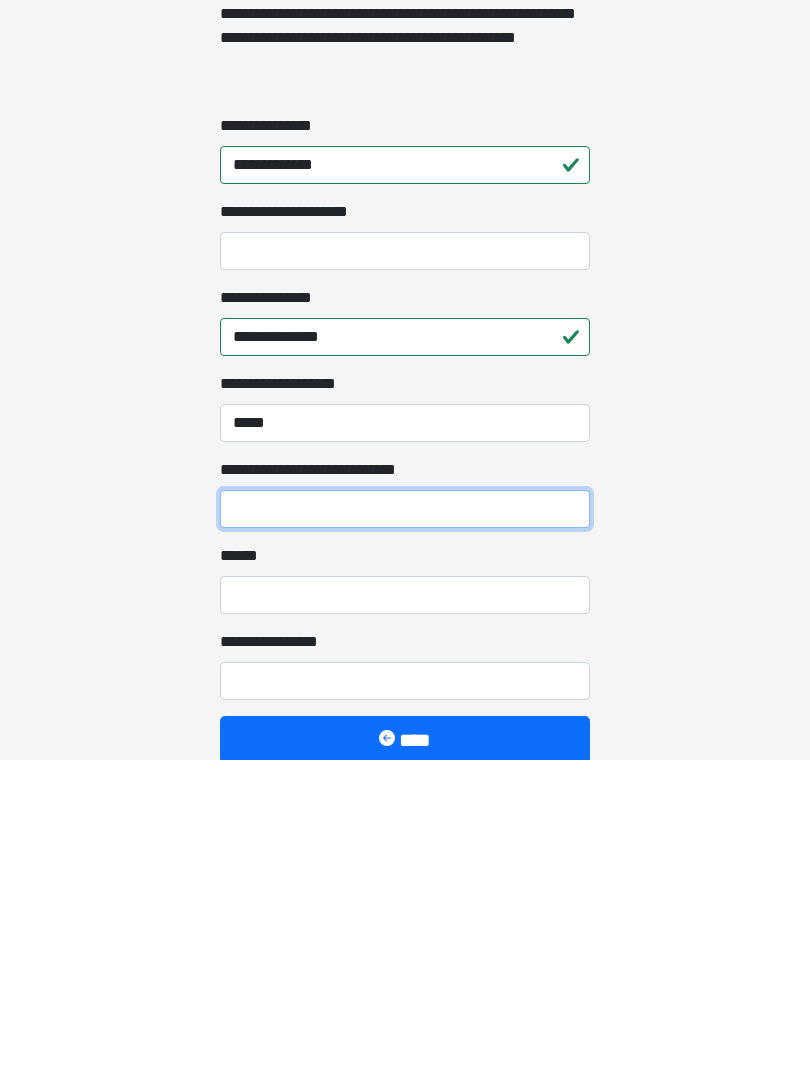 click on "**********" at bounding box center (405, 829) 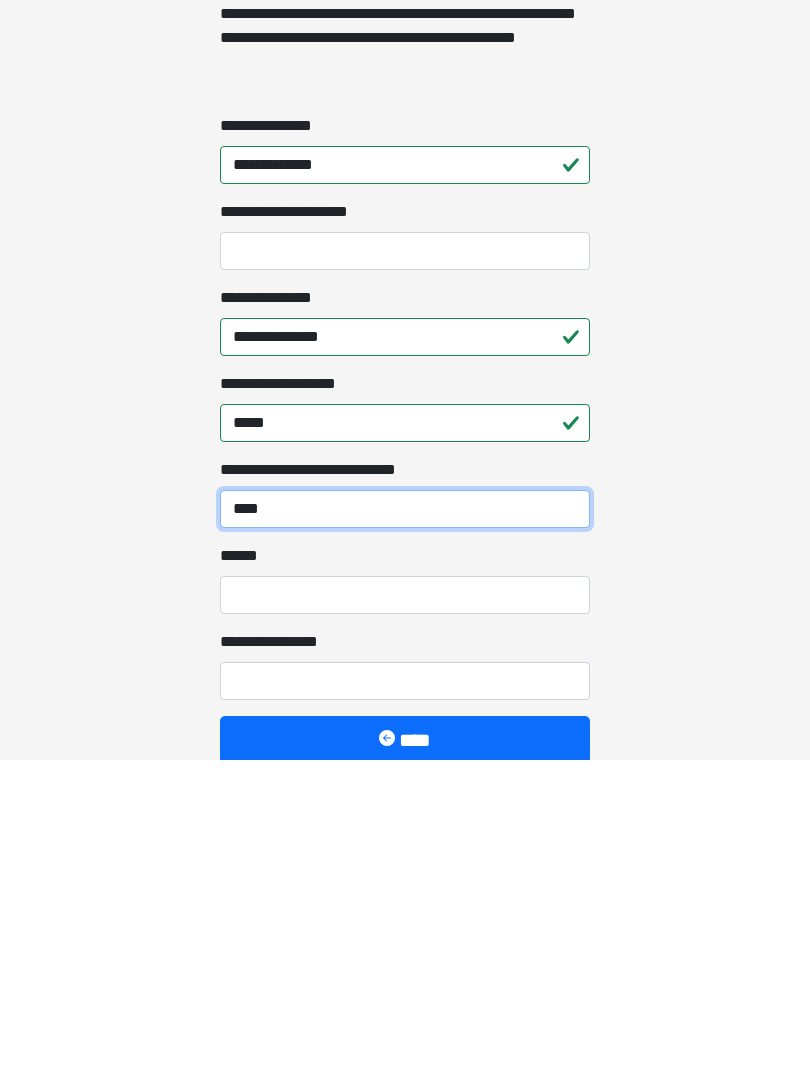 type on "****" 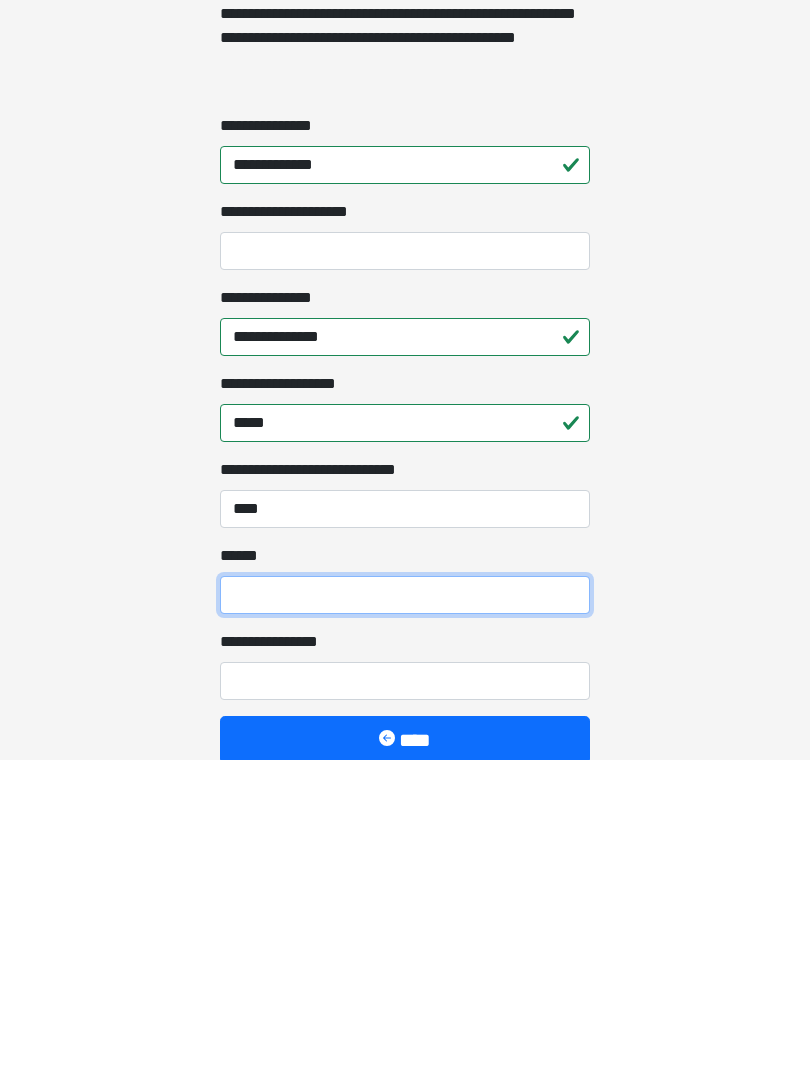 click on "**** *" at bounding box center [405, 915] 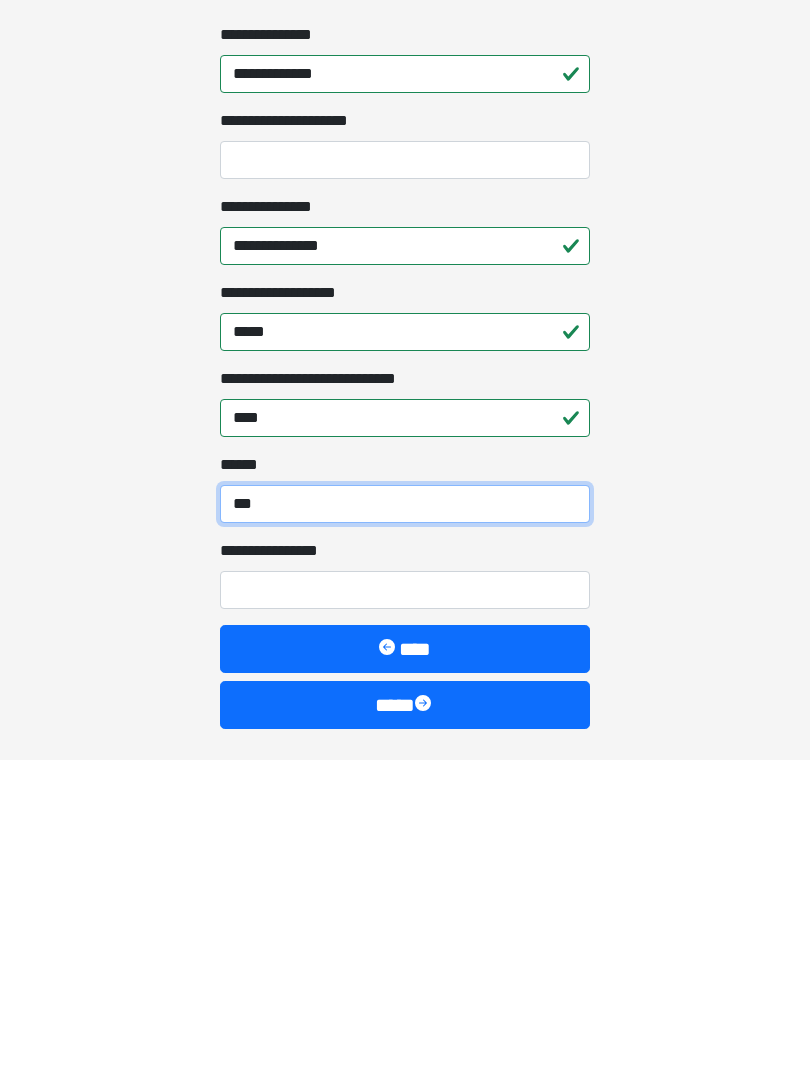 scroll, scrollTop: 1407, scrollLeft: 0, axis: vertical 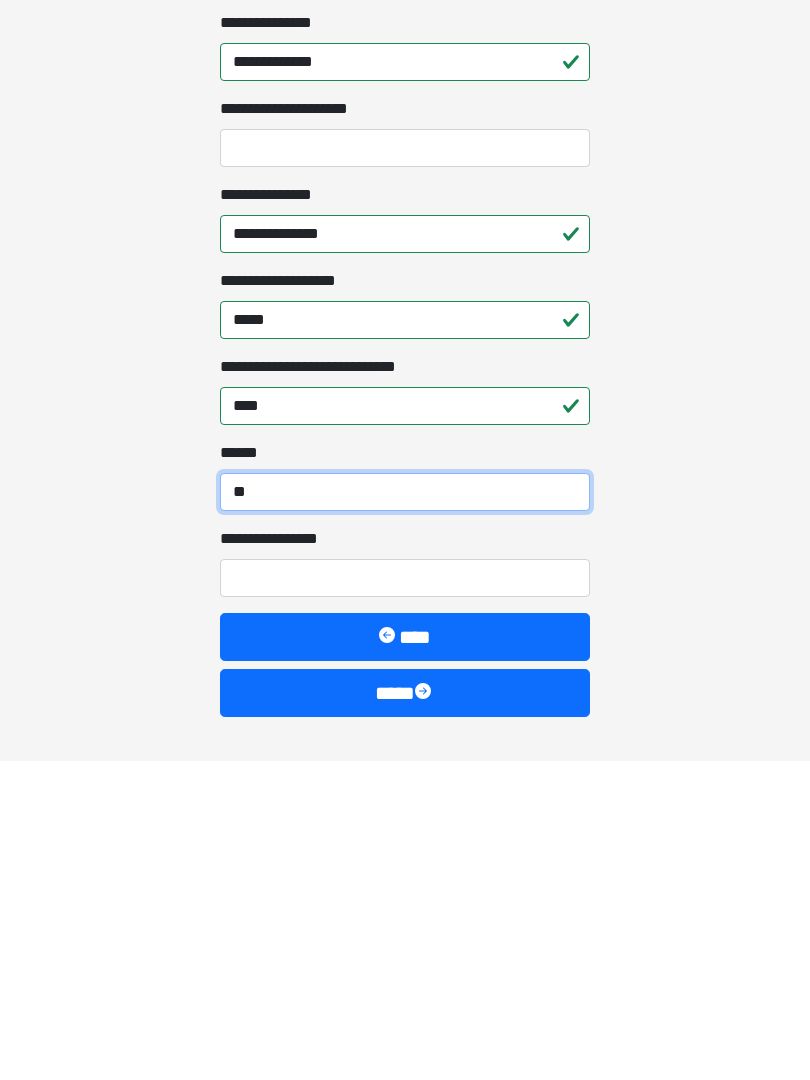type on "*" 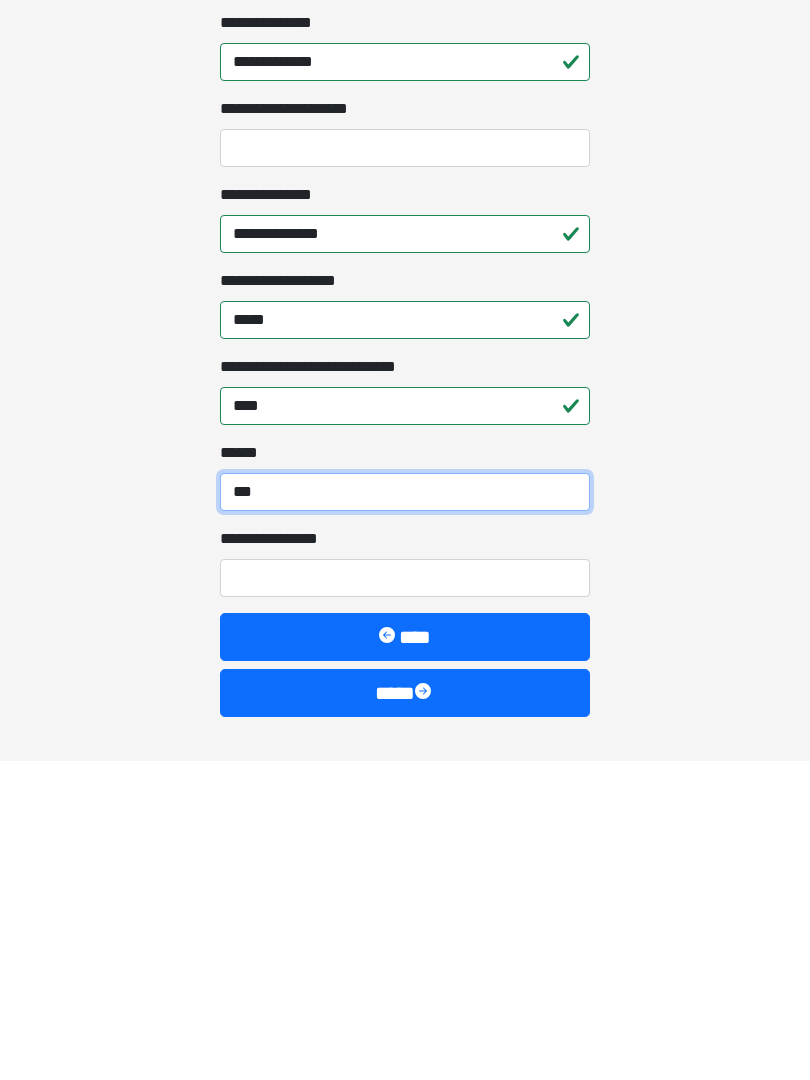 type on "***" 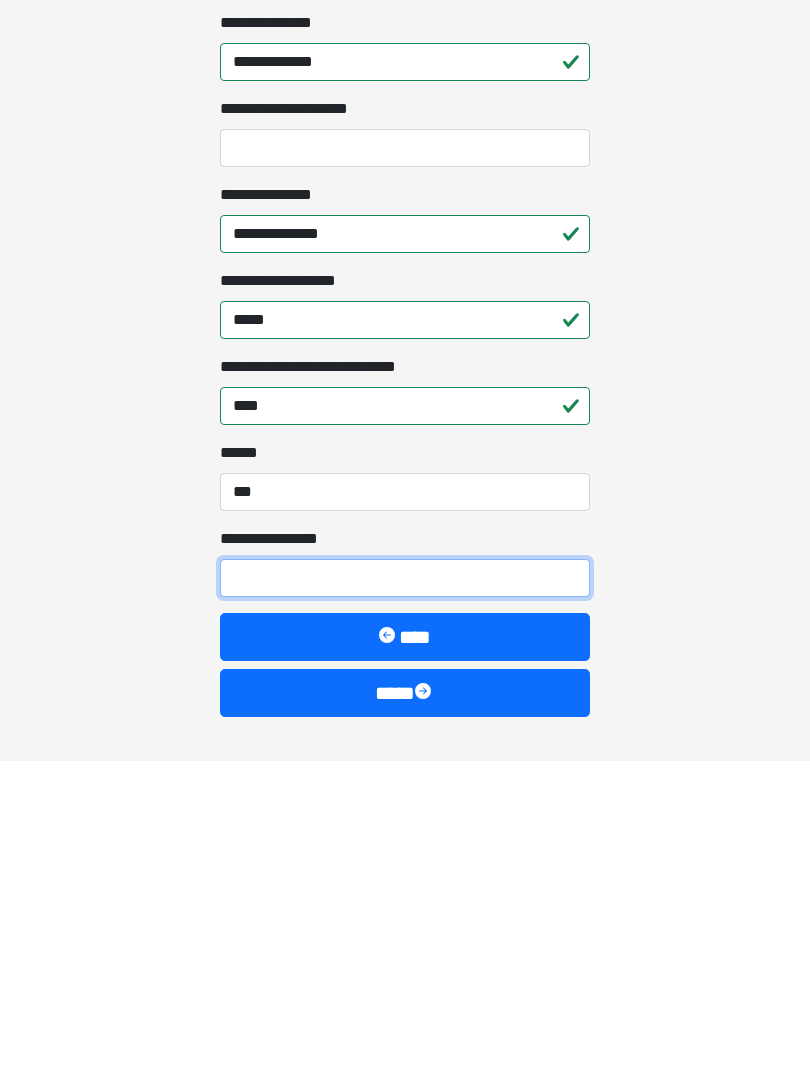 click on "**********" at bounding box center (405, 898) 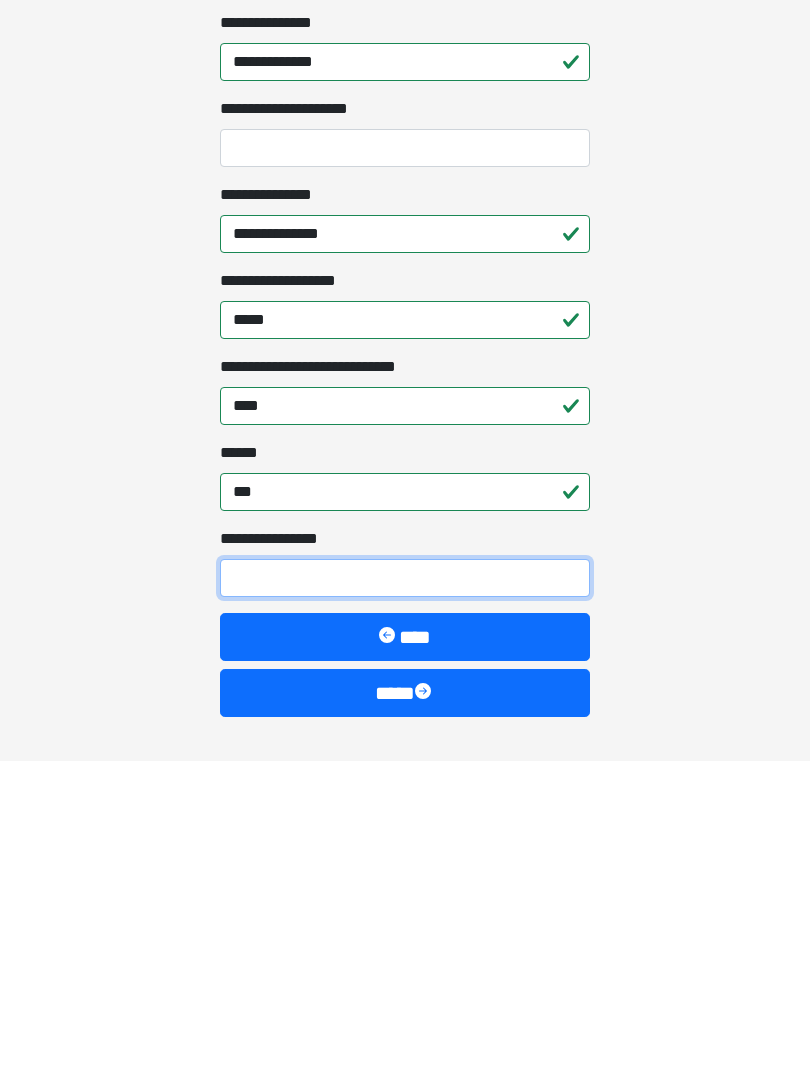 type on "*" 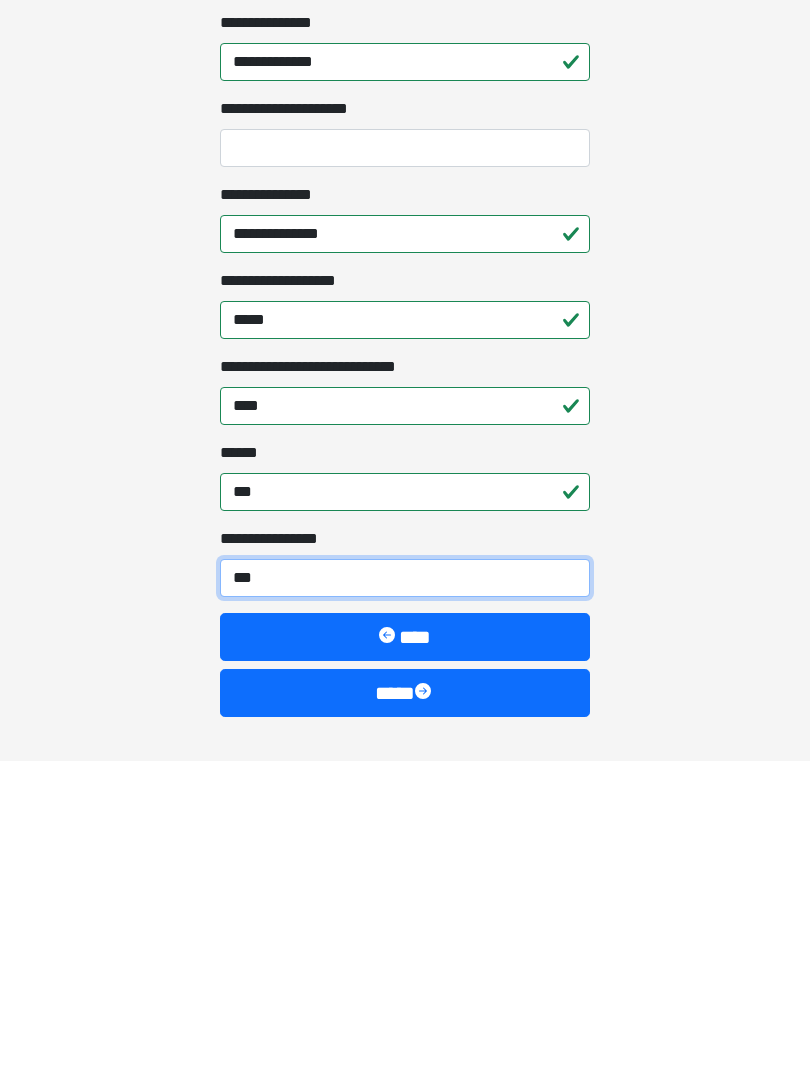 type on "****" 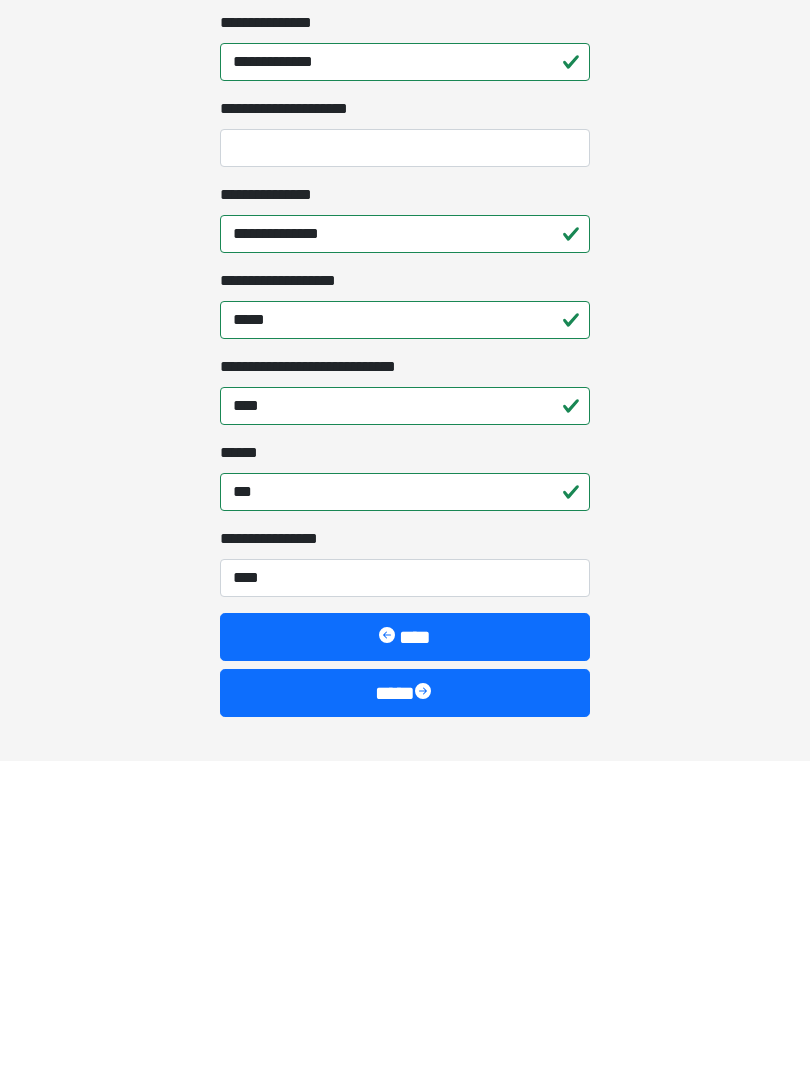 click on "****" at bounding box center [405, 1013] 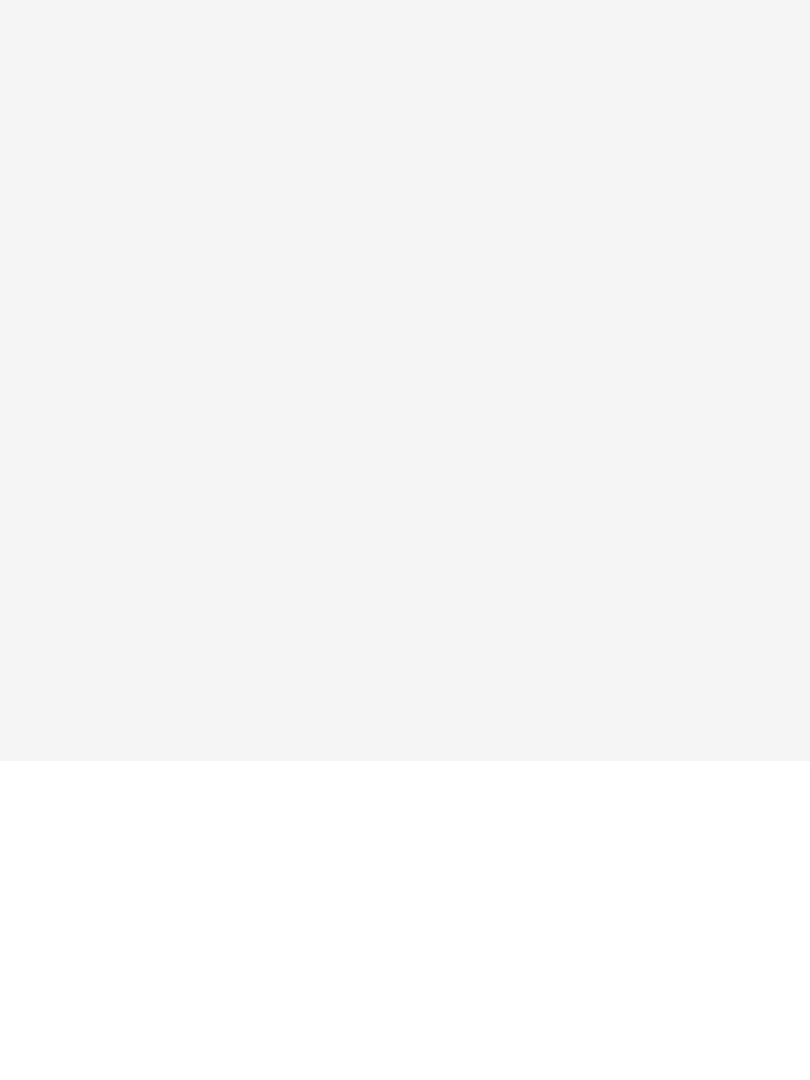 scroll, scrollTop: 0, scrollLeft: 0, axis: both 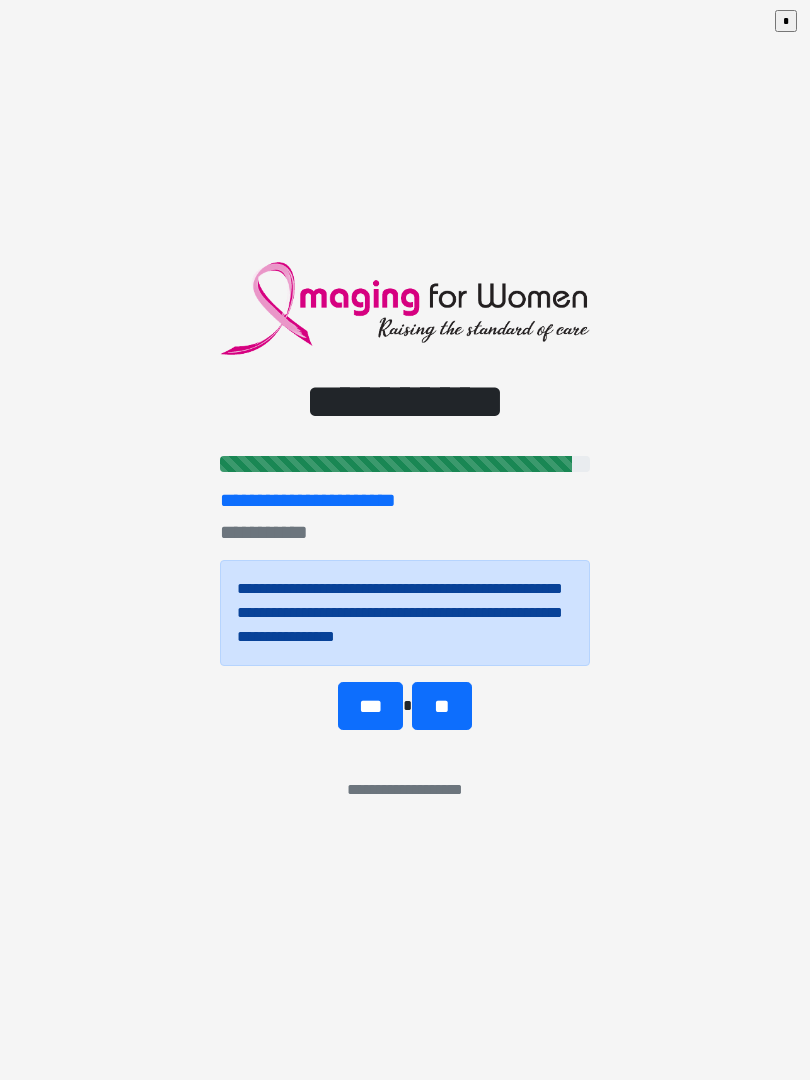 click on "**" at bounding box center [441, 706] 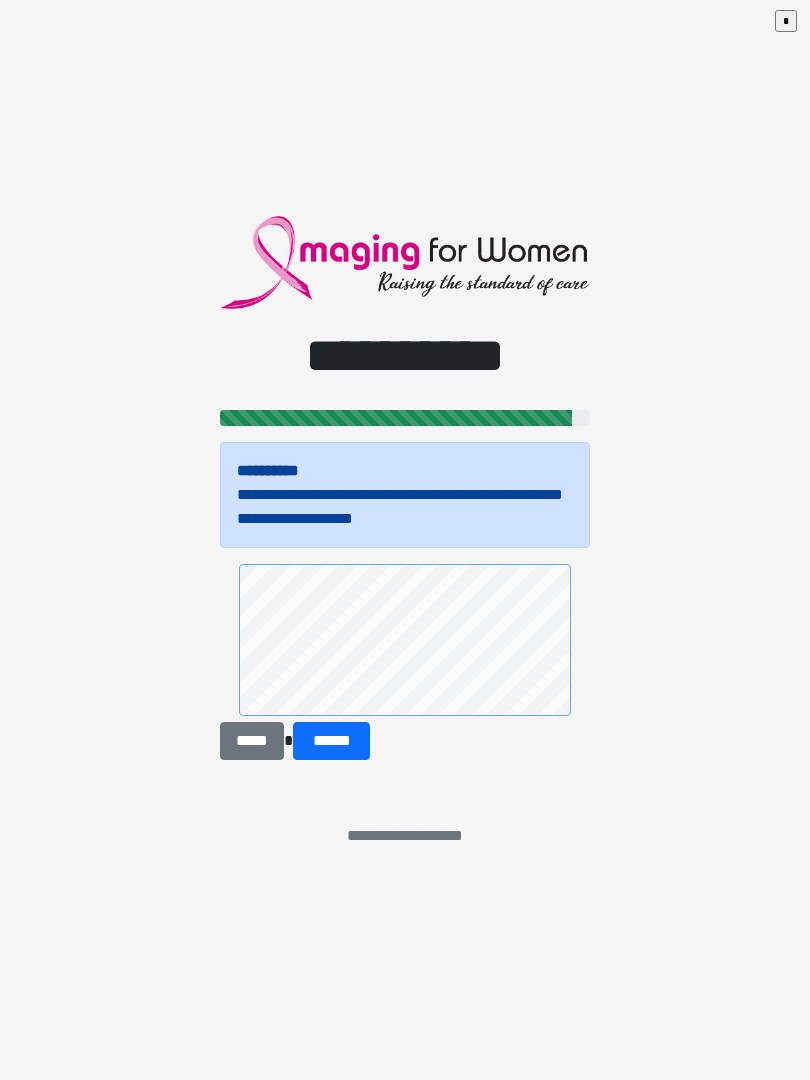 click on "*****" at bounding box center (252, 741) 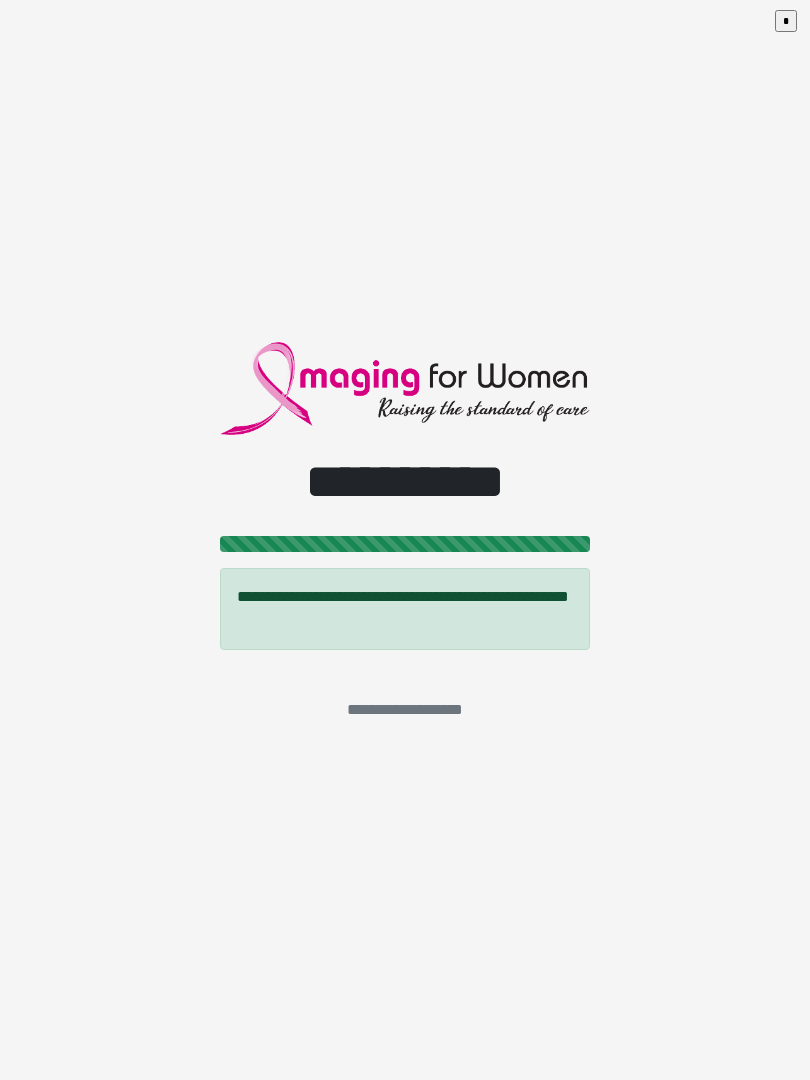 click on "*" at bounding box center [786, 21] 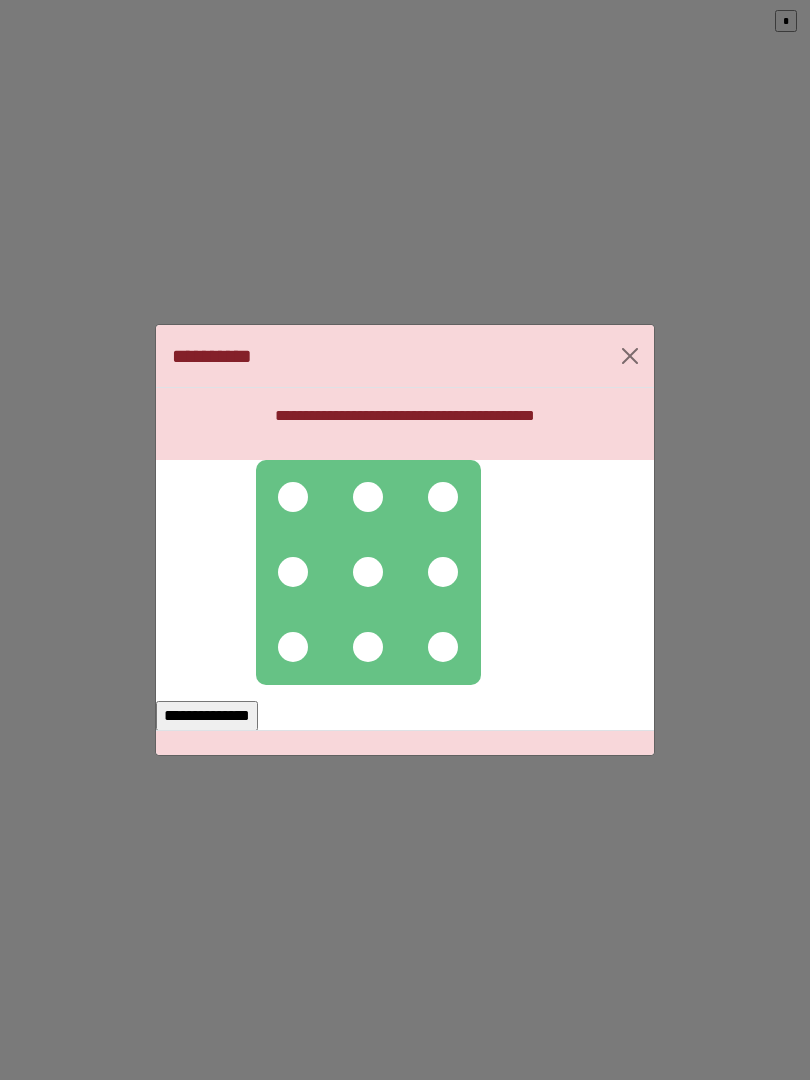 click at bounding box center (368, 572) 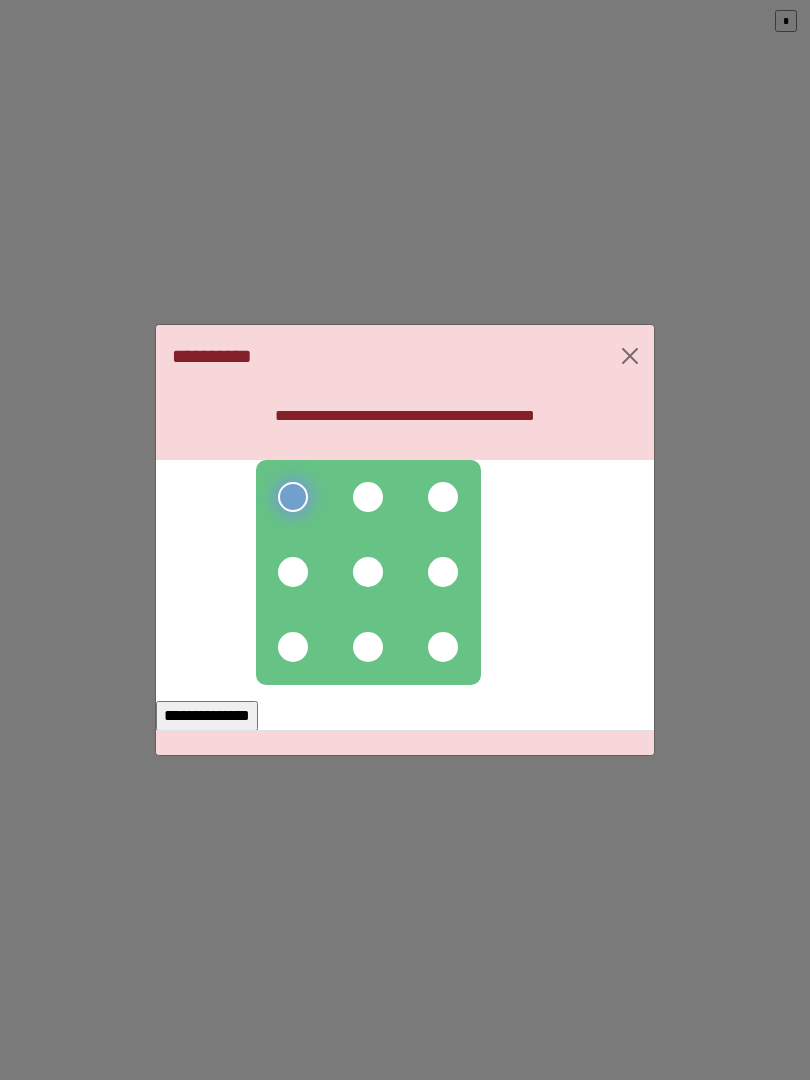 click at bounding box center [368, 497] 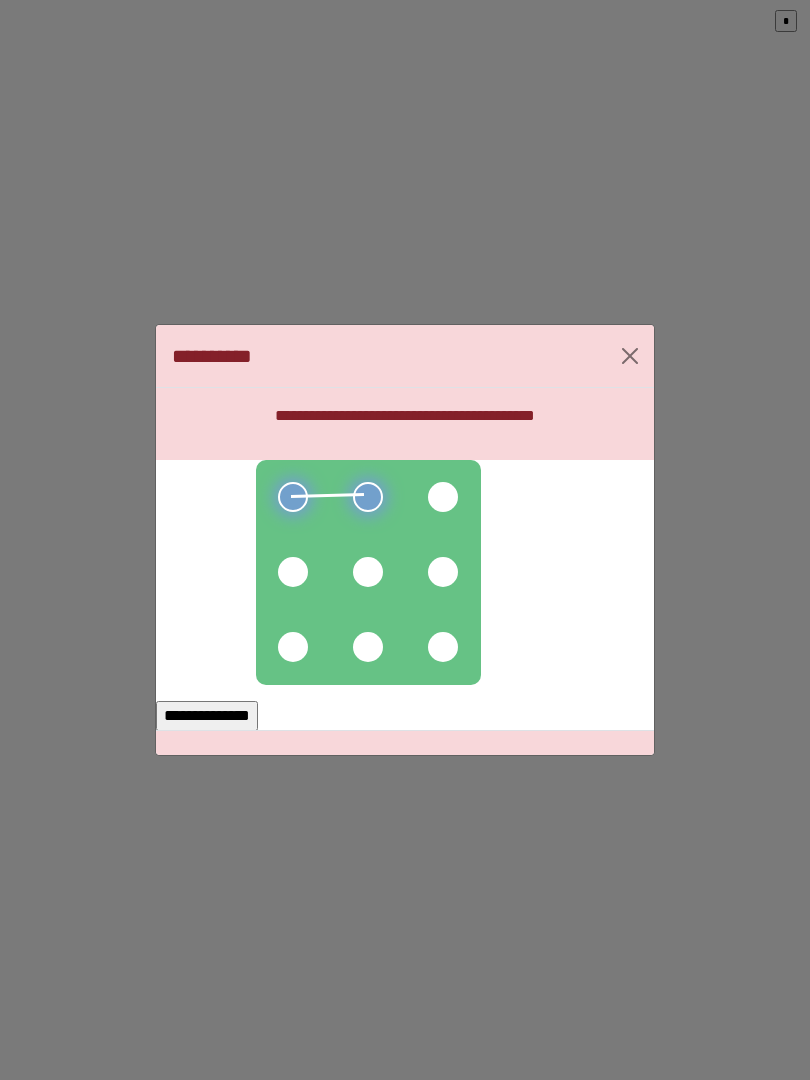 click at bounding box center [443, 497] 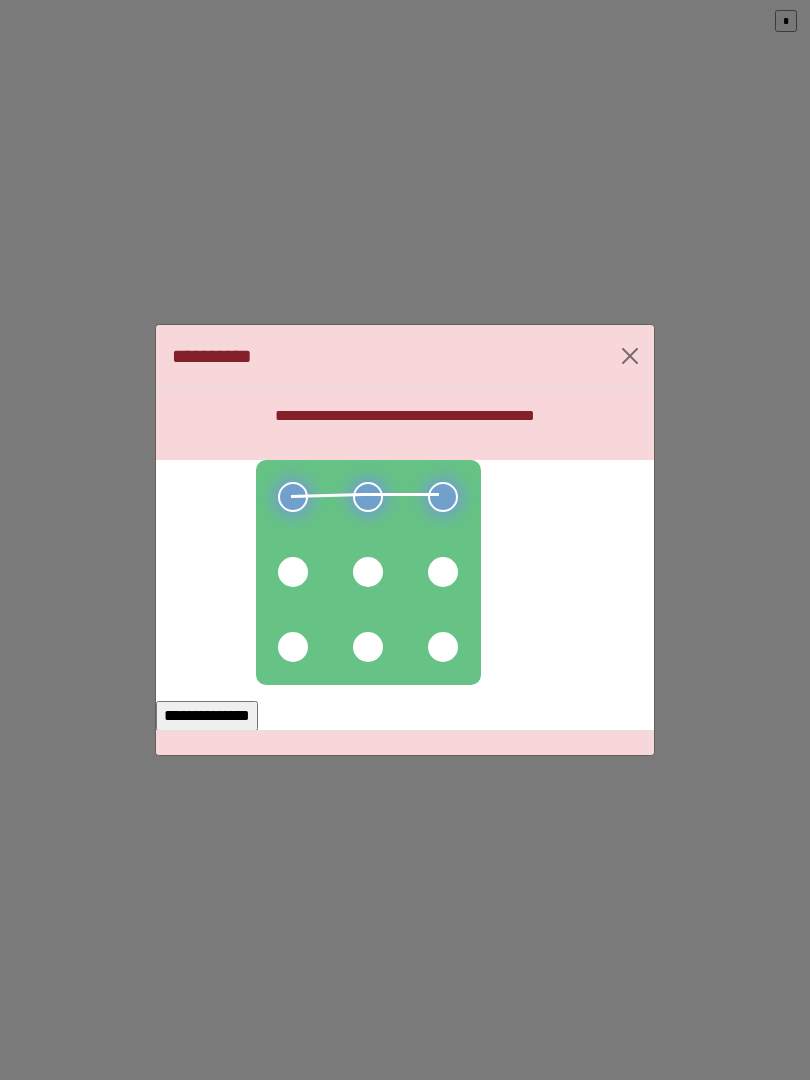 click at bounding box center [443, 572] 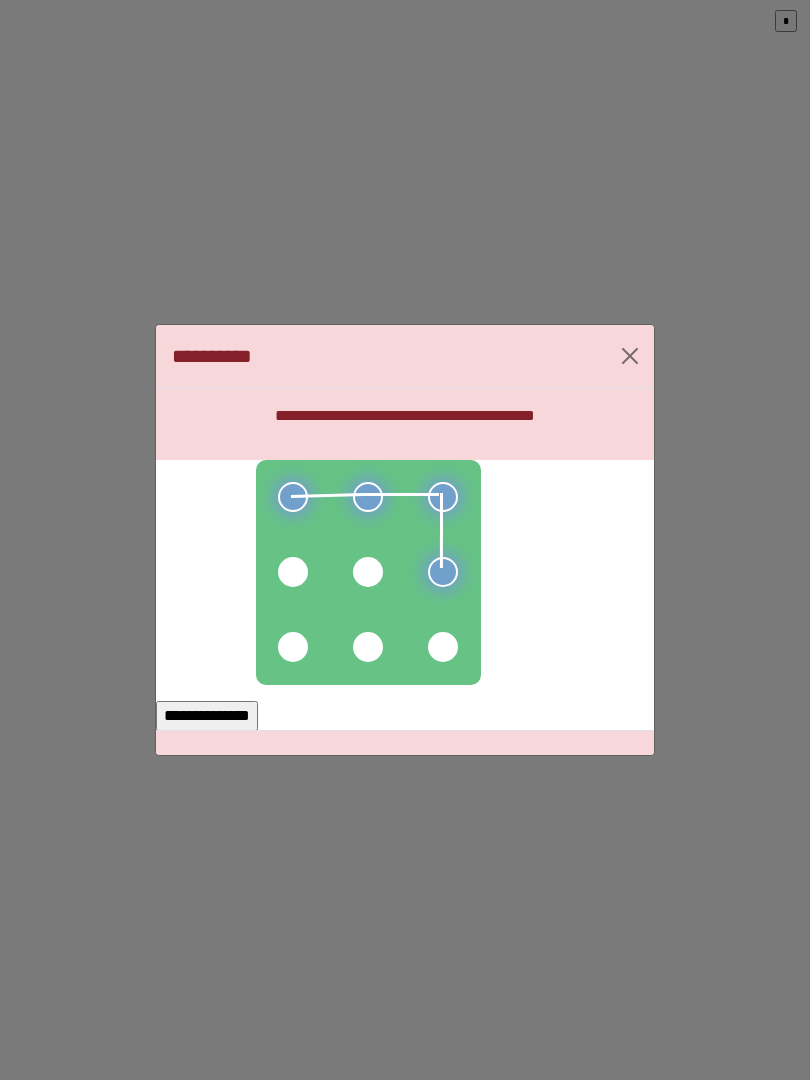 click at bounding box center (443, 647) 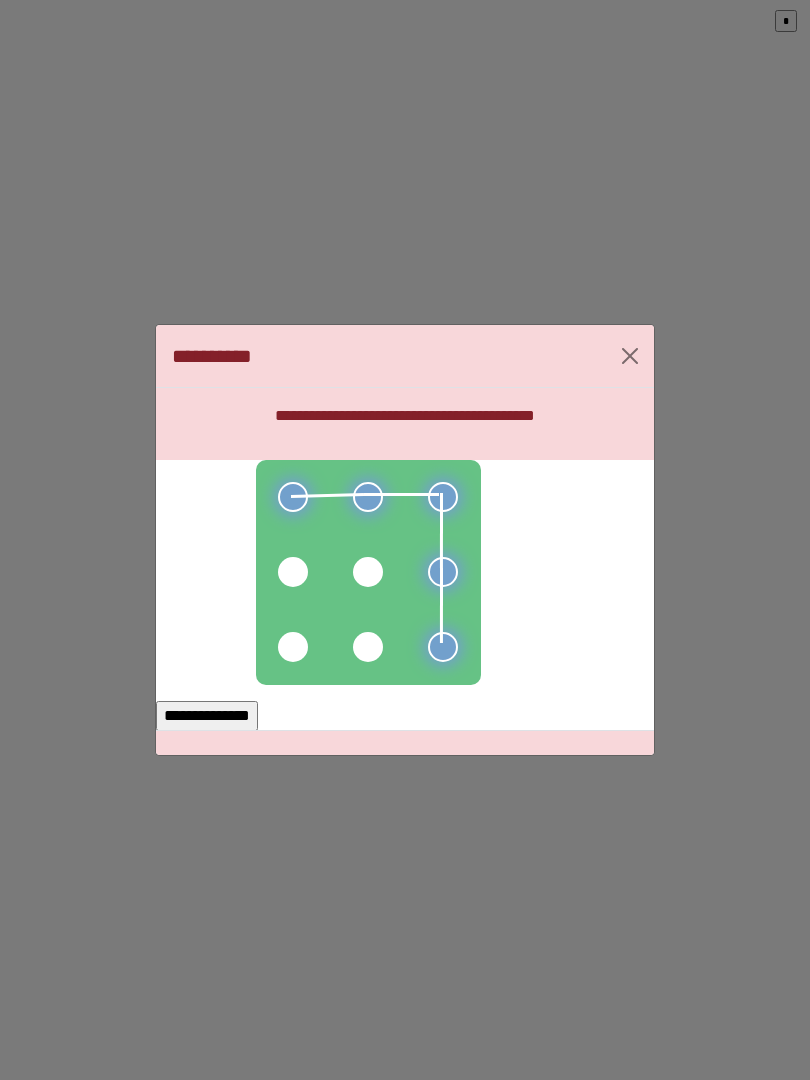click at bounding box center (368, 647) 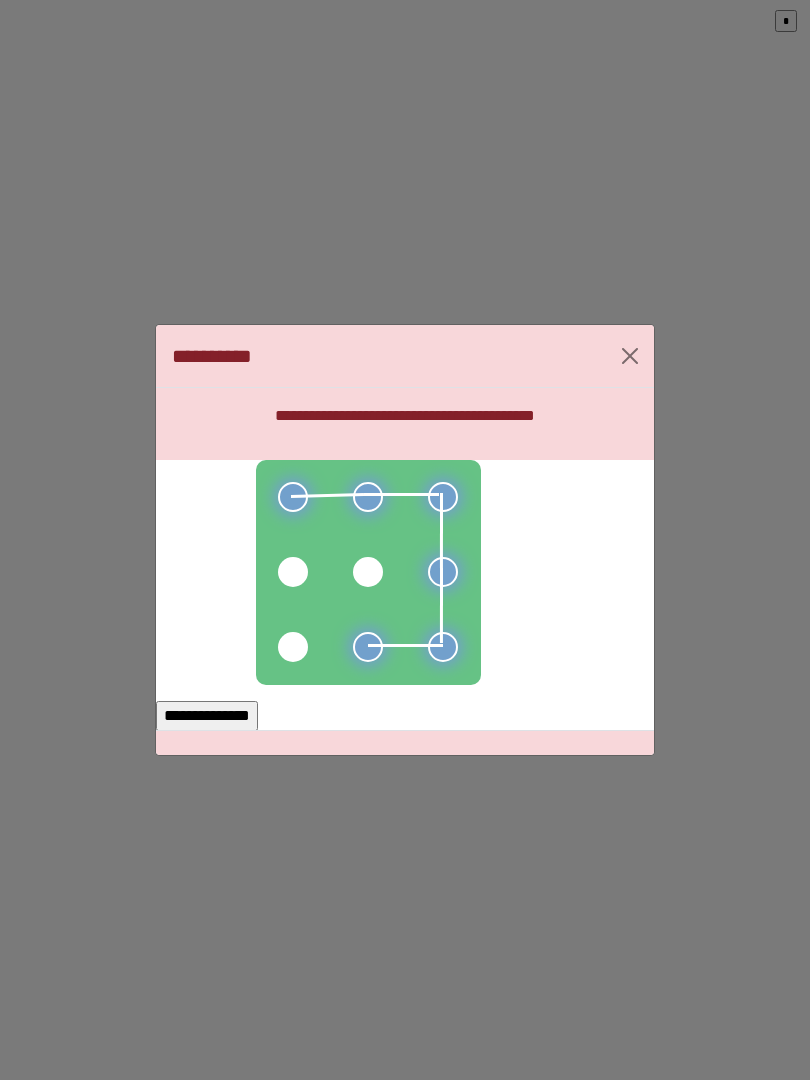 click at bounding box center [293, 647] 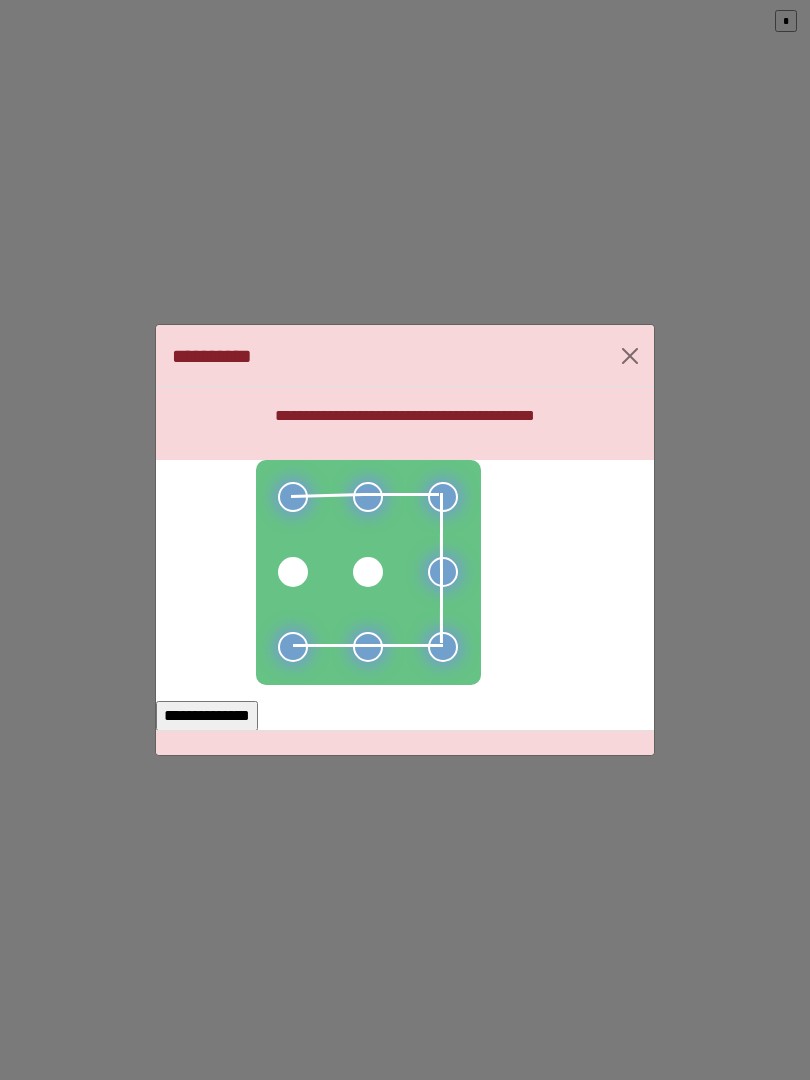 click on "**********" at bounding box center (207, 716) 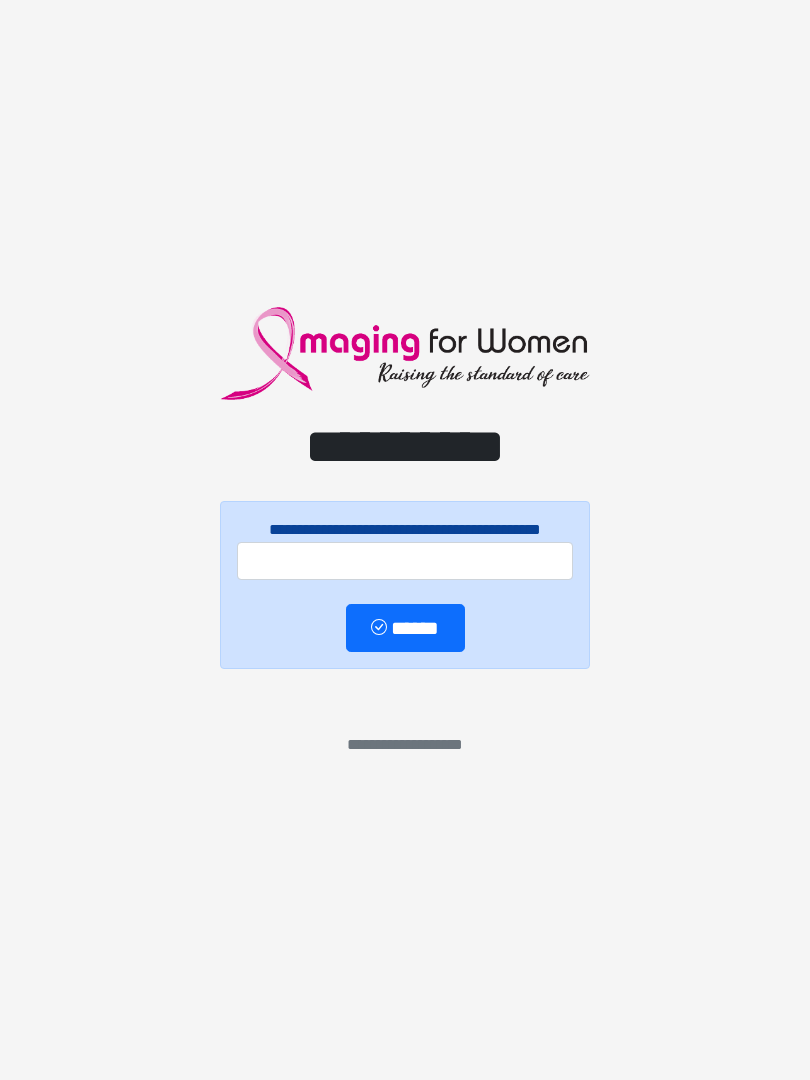 scroll, scrollTop: 0, scrollLeft: 0, axis: both 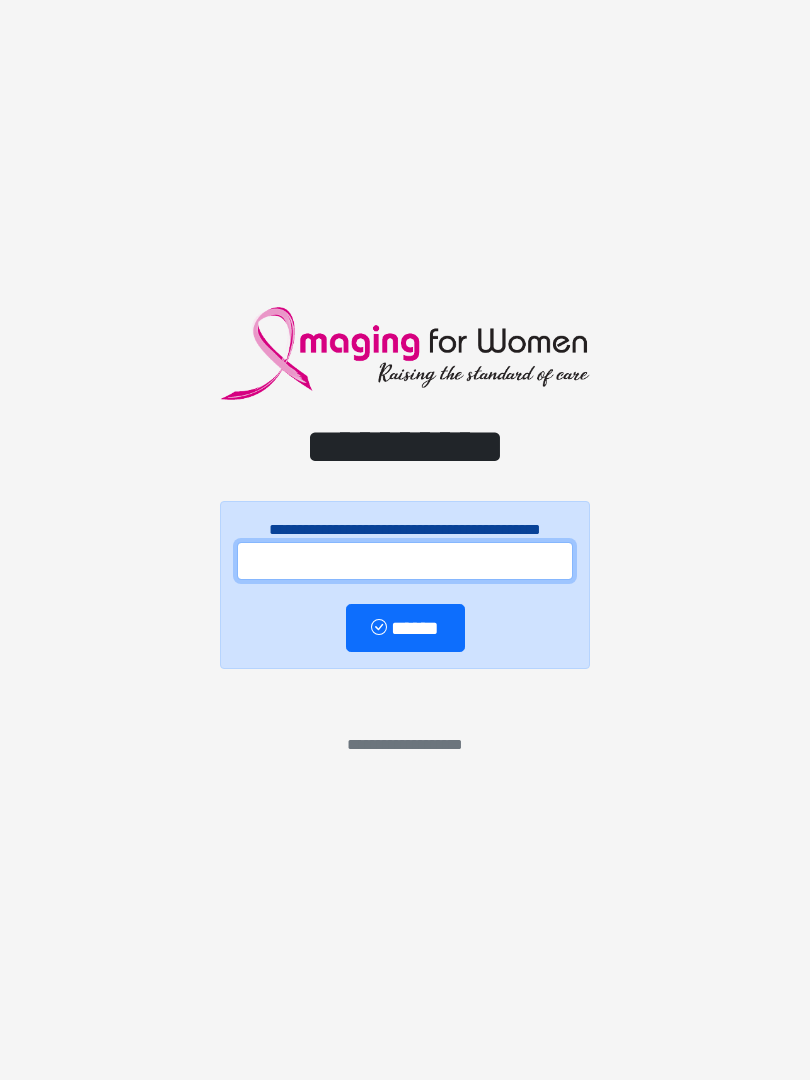 click at bounding box center (405, 561) 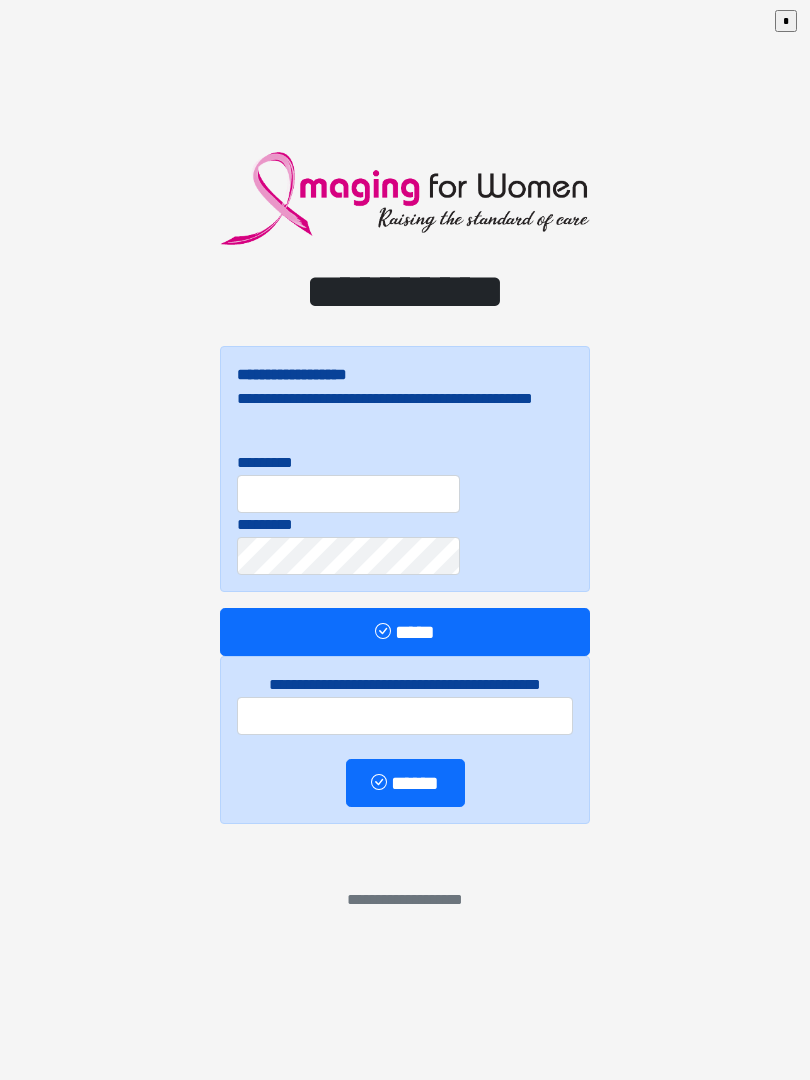 scroll, scrollTop: 0, scrollLeft: 0, axis: both 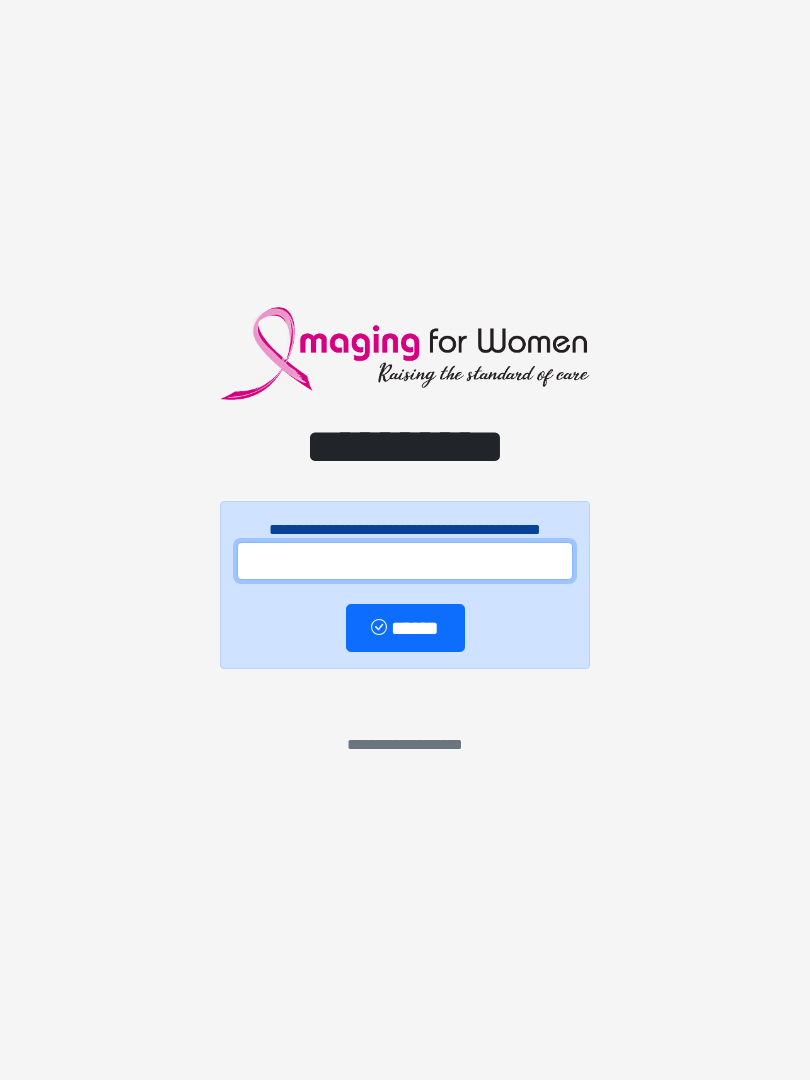 click at bounding box center (405, 561) 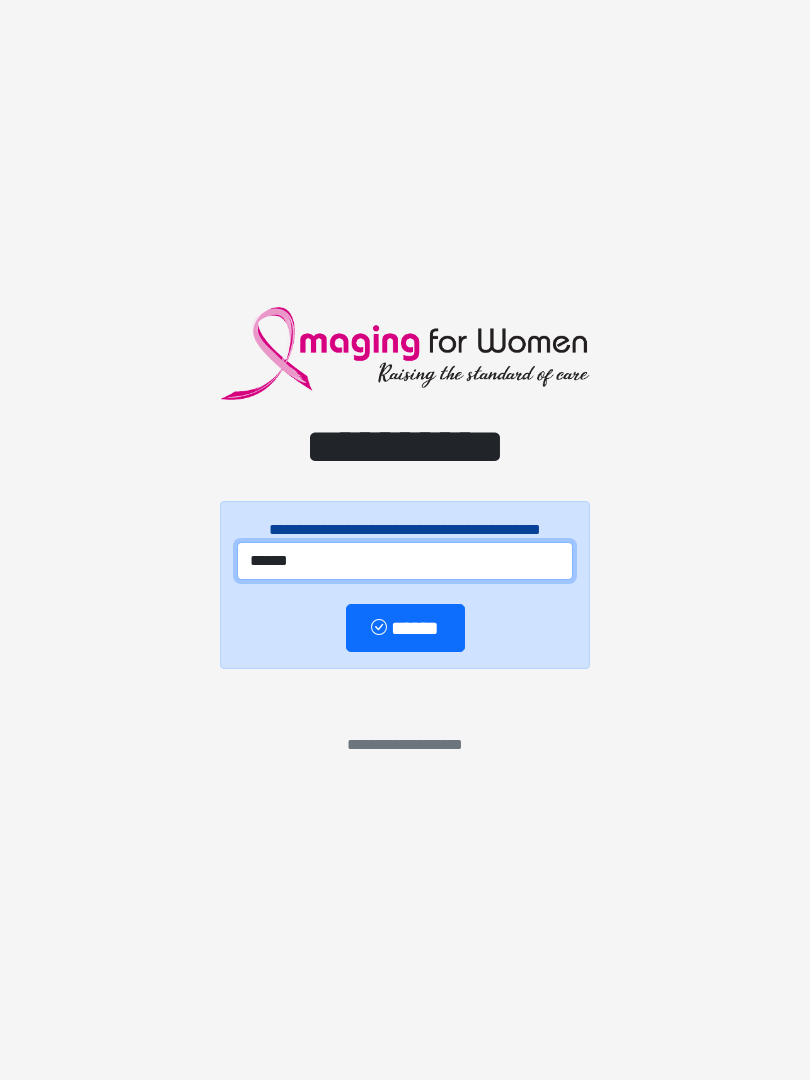 type on "******" 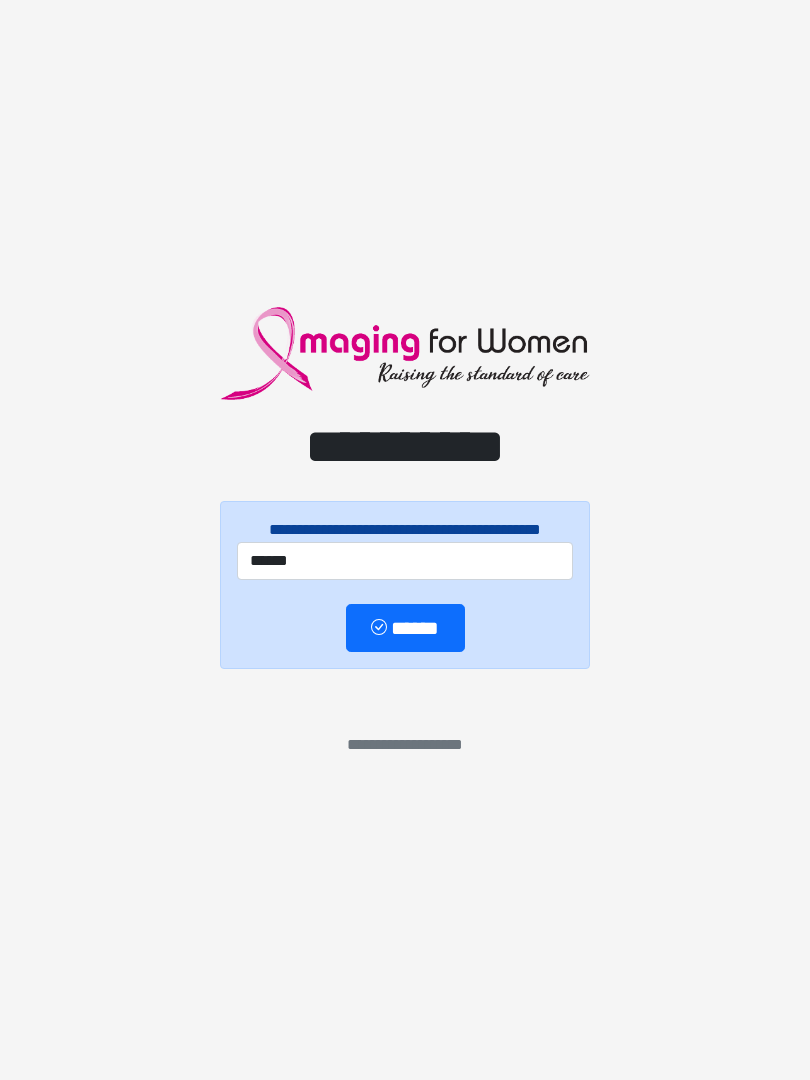 click on "******" at bounding box center [405, 628] 